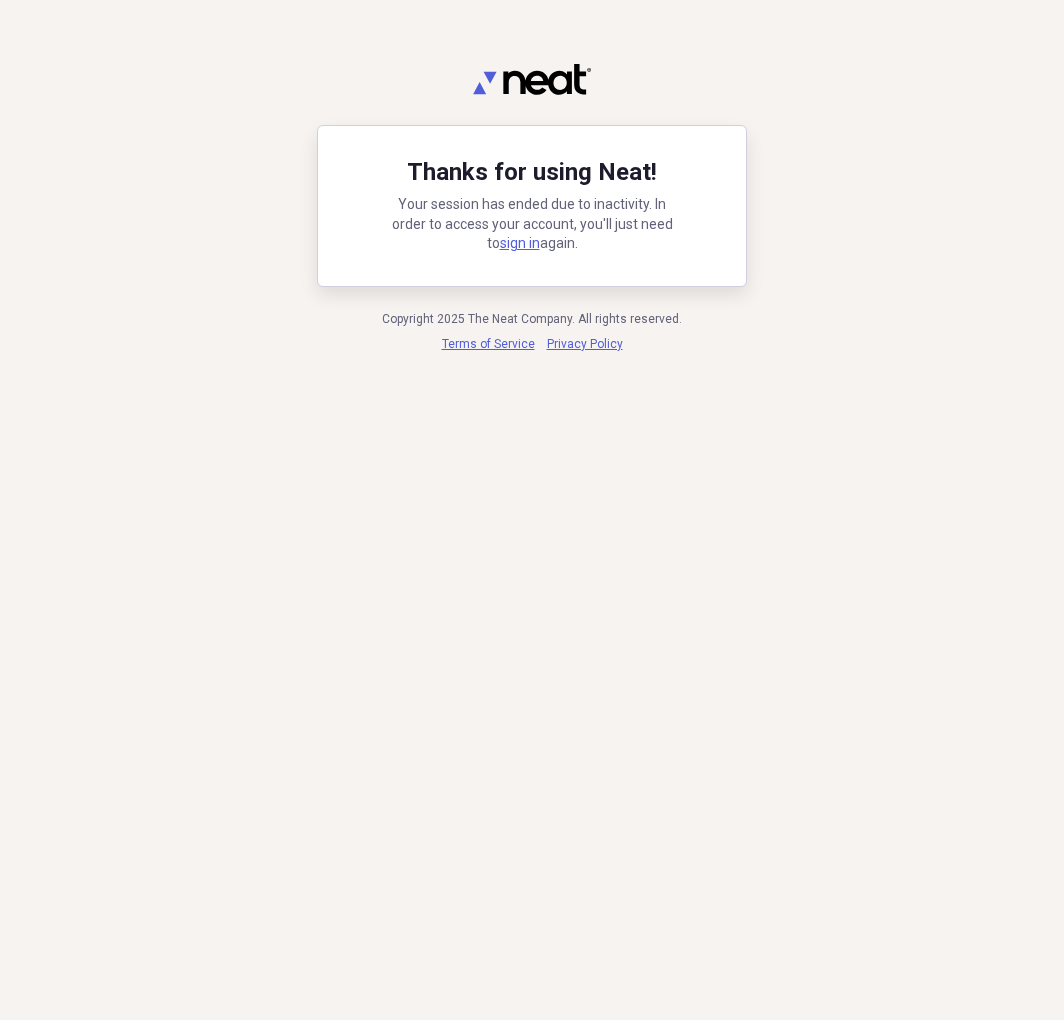 scroll, scrollTop: 0, scrollLeft: 0, axis: both 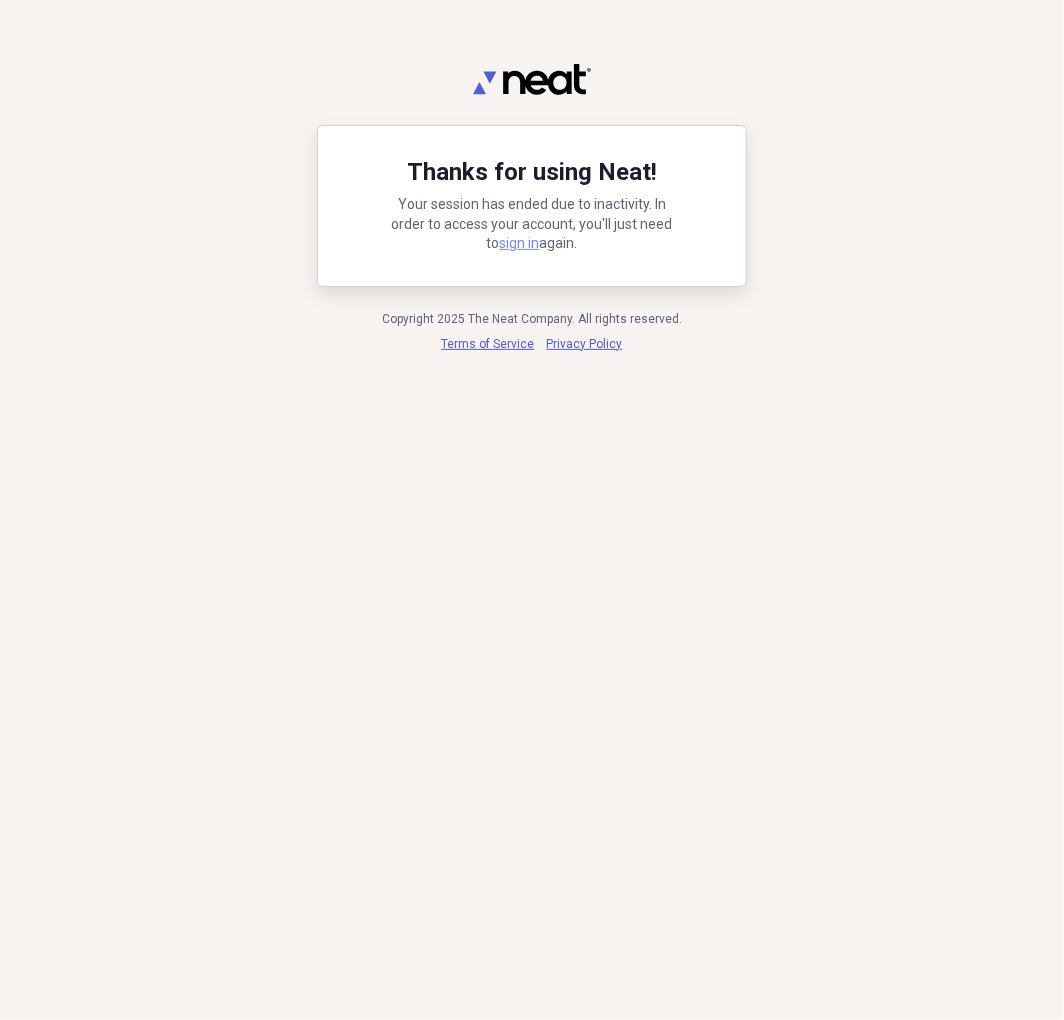 click on "sign in" at bounding box center [520, 243] 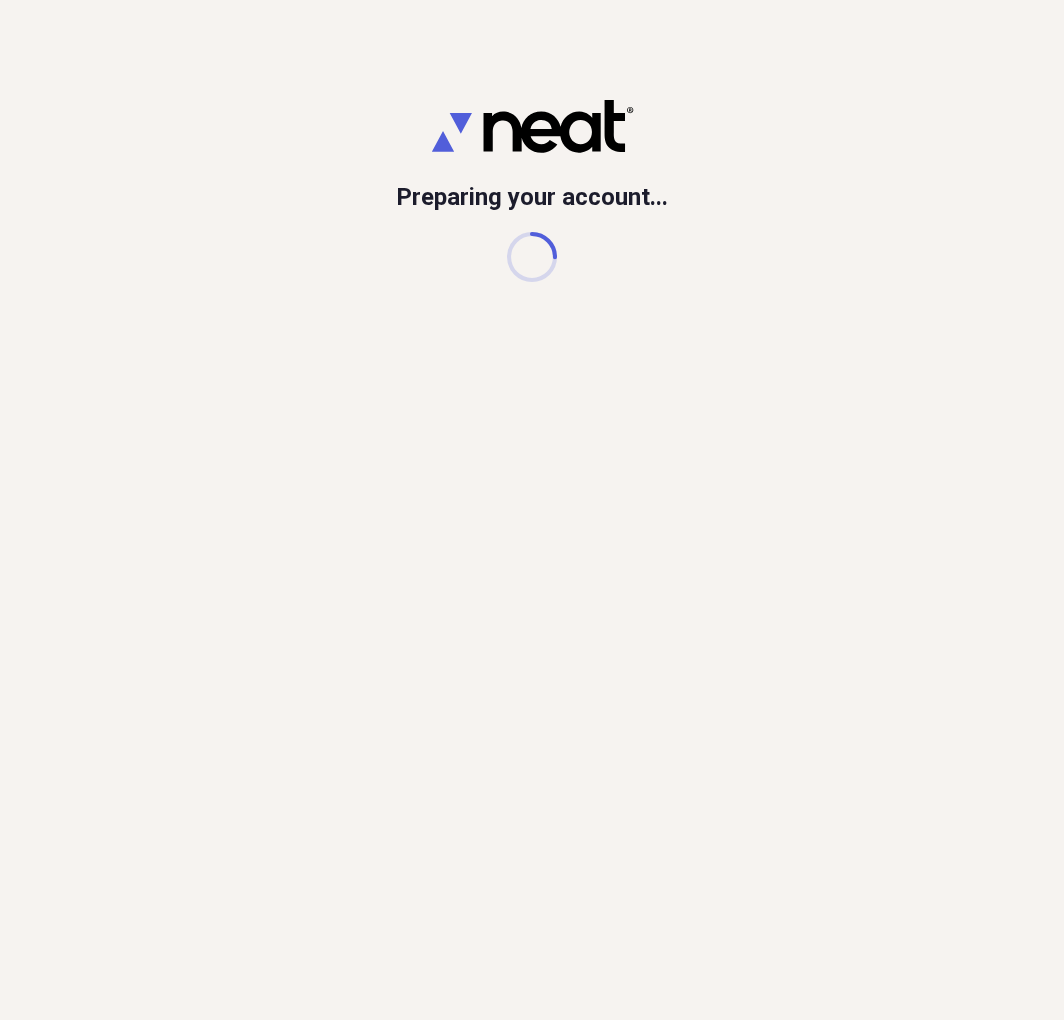 scroll, scrollTop: 0, scrollLeft: 0, axis: both 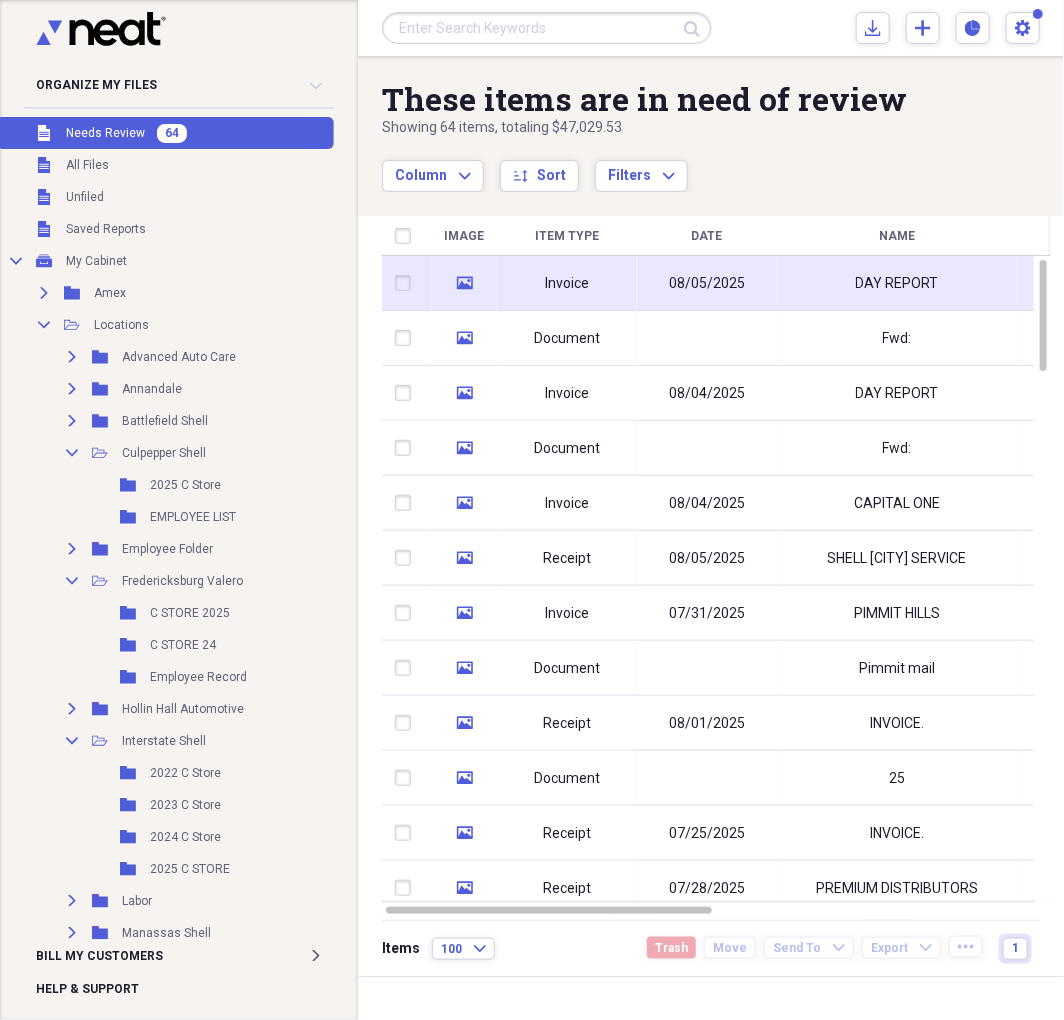 click 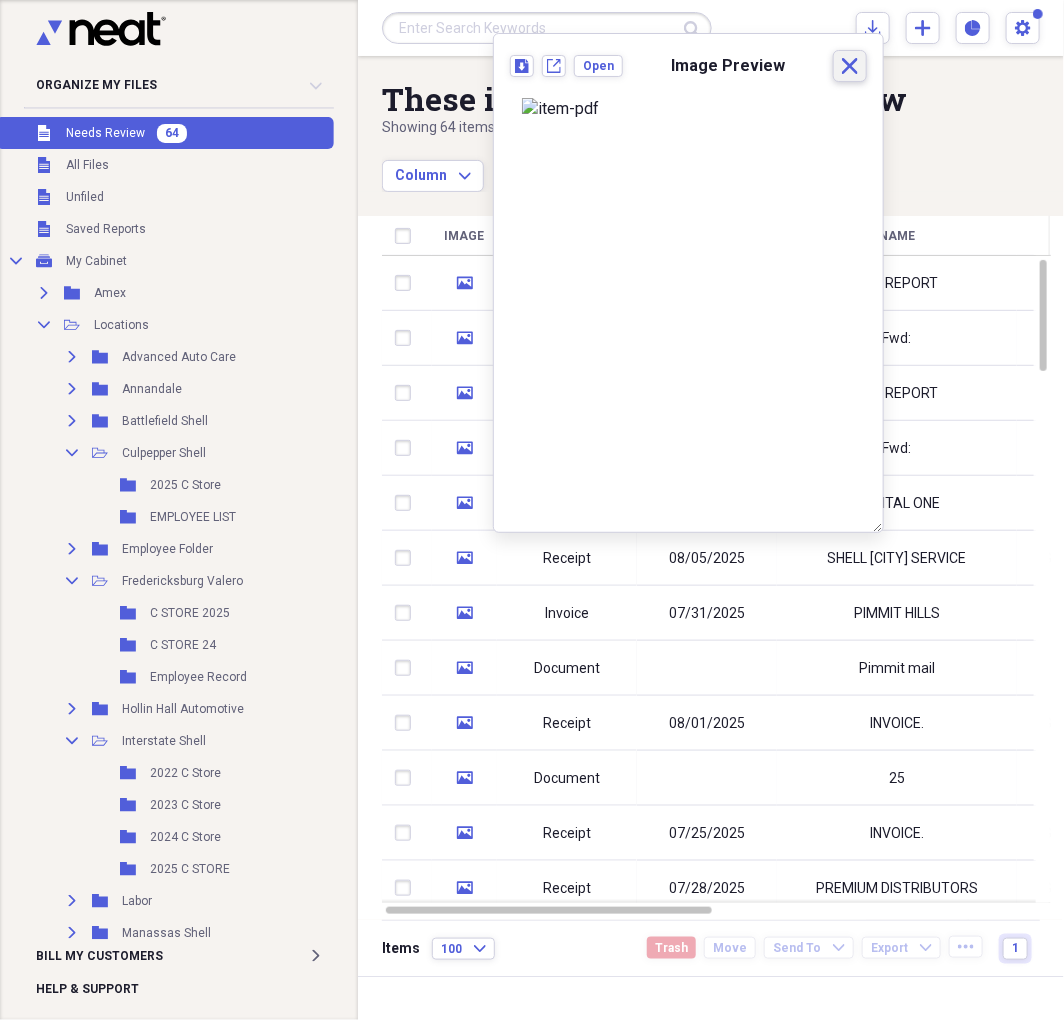 click 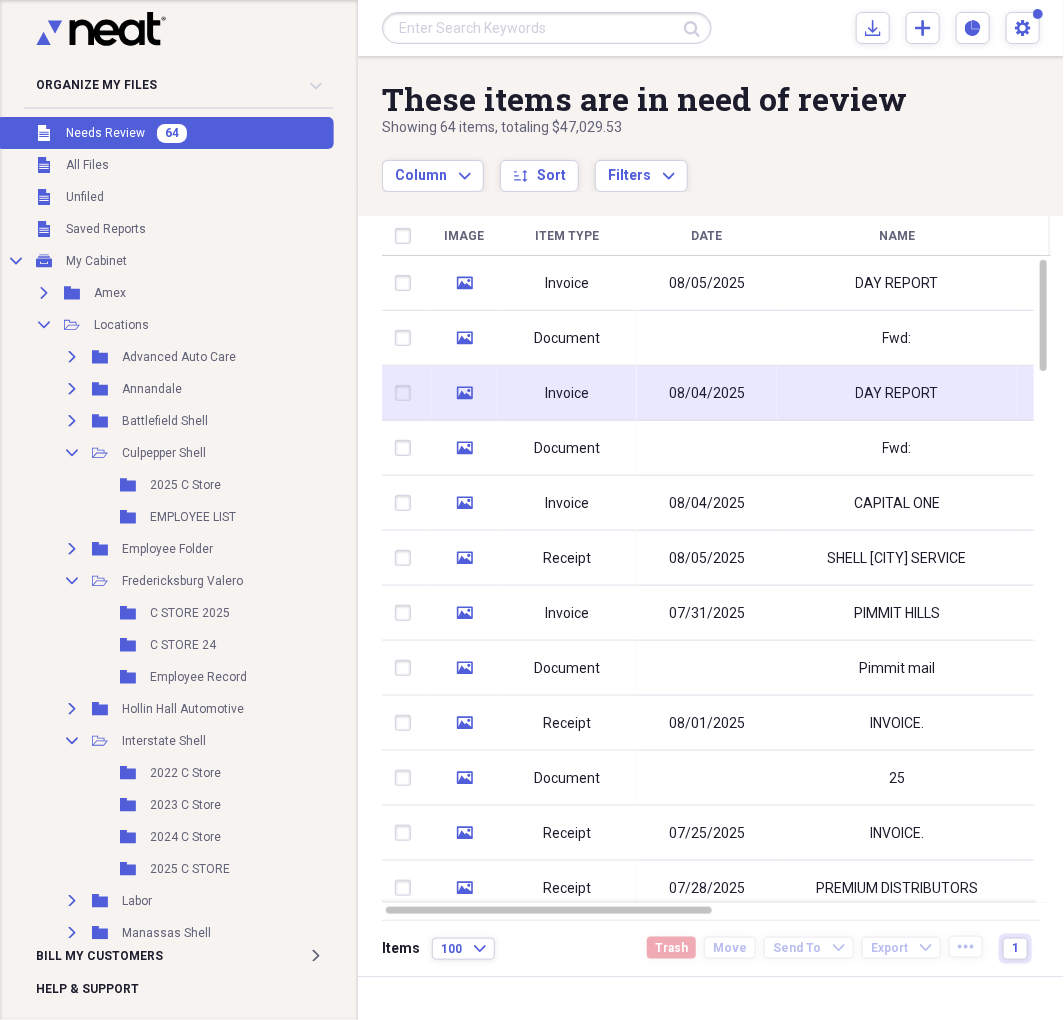 click on "media" 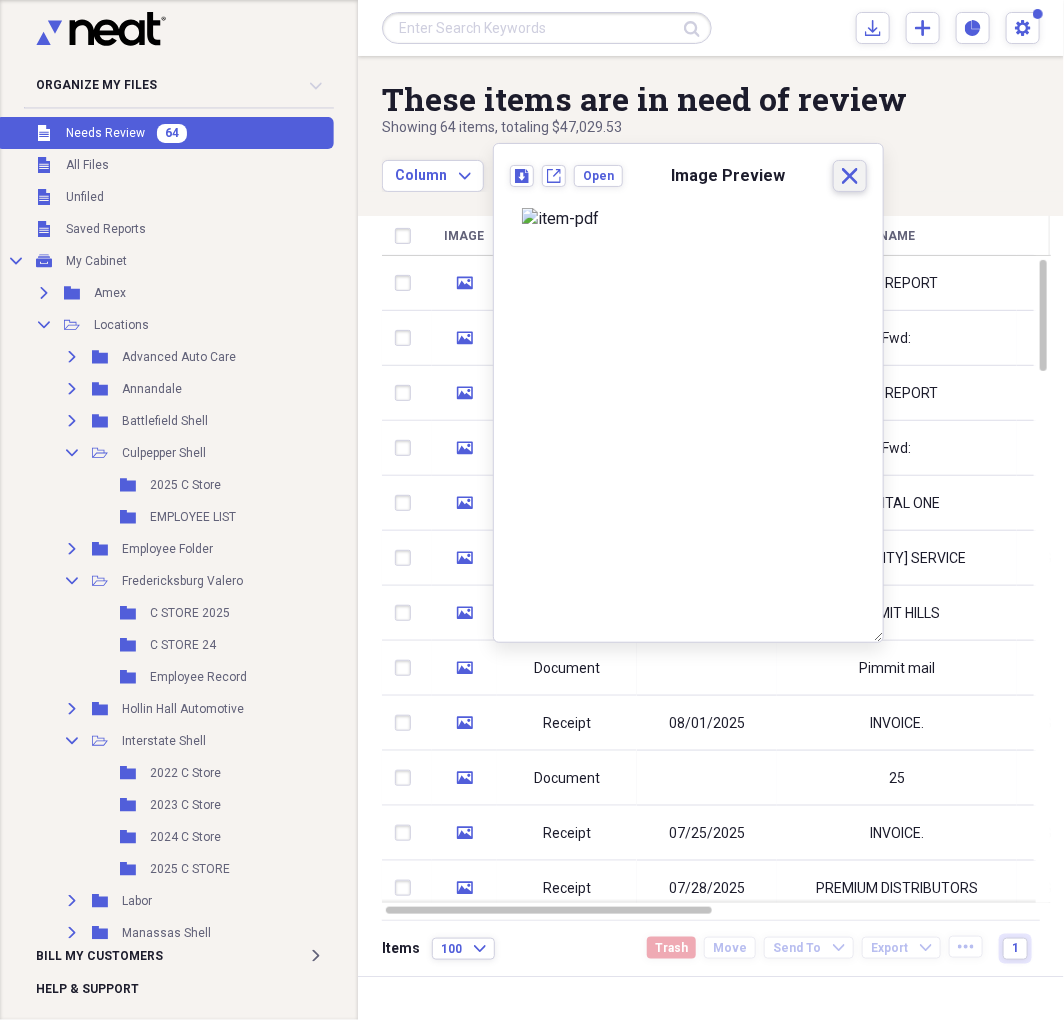 click on "Close" at bounding box center [850, 176] 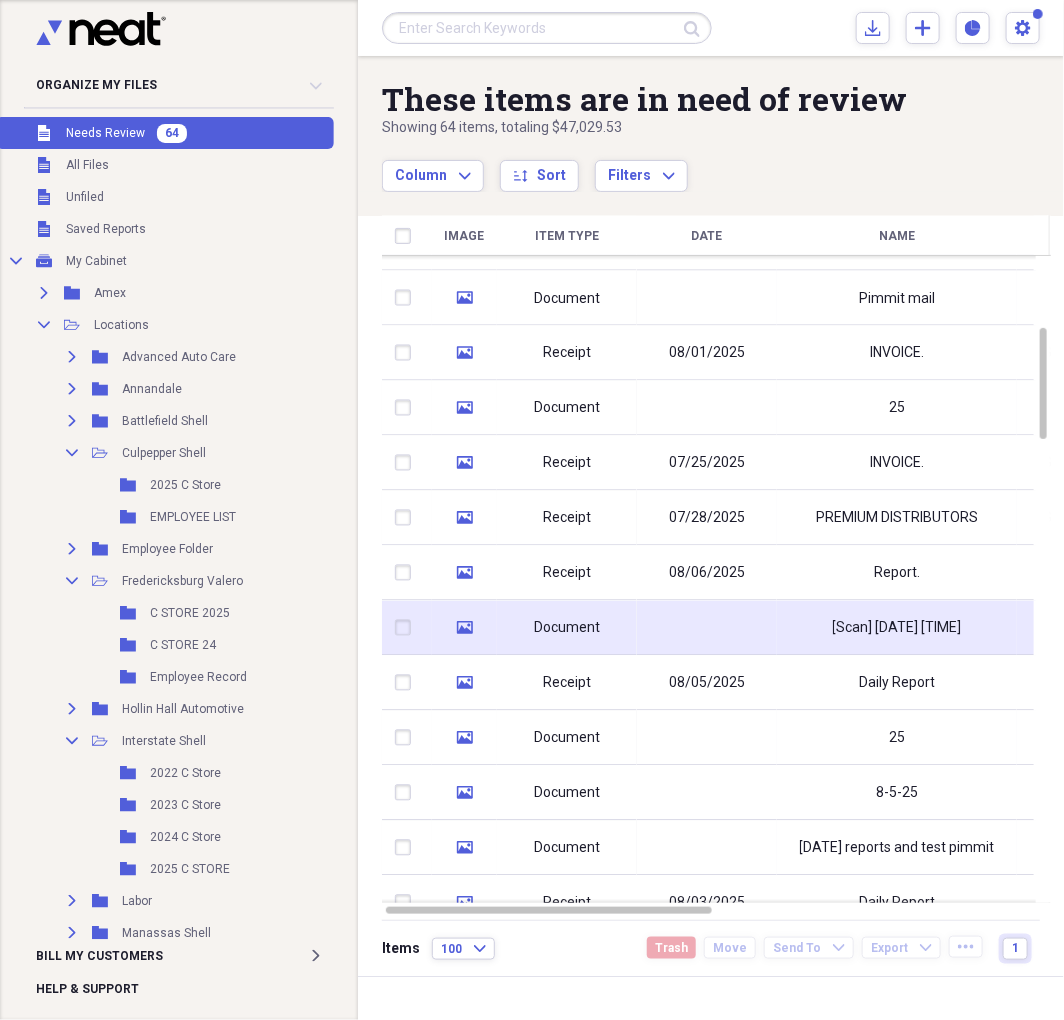 click 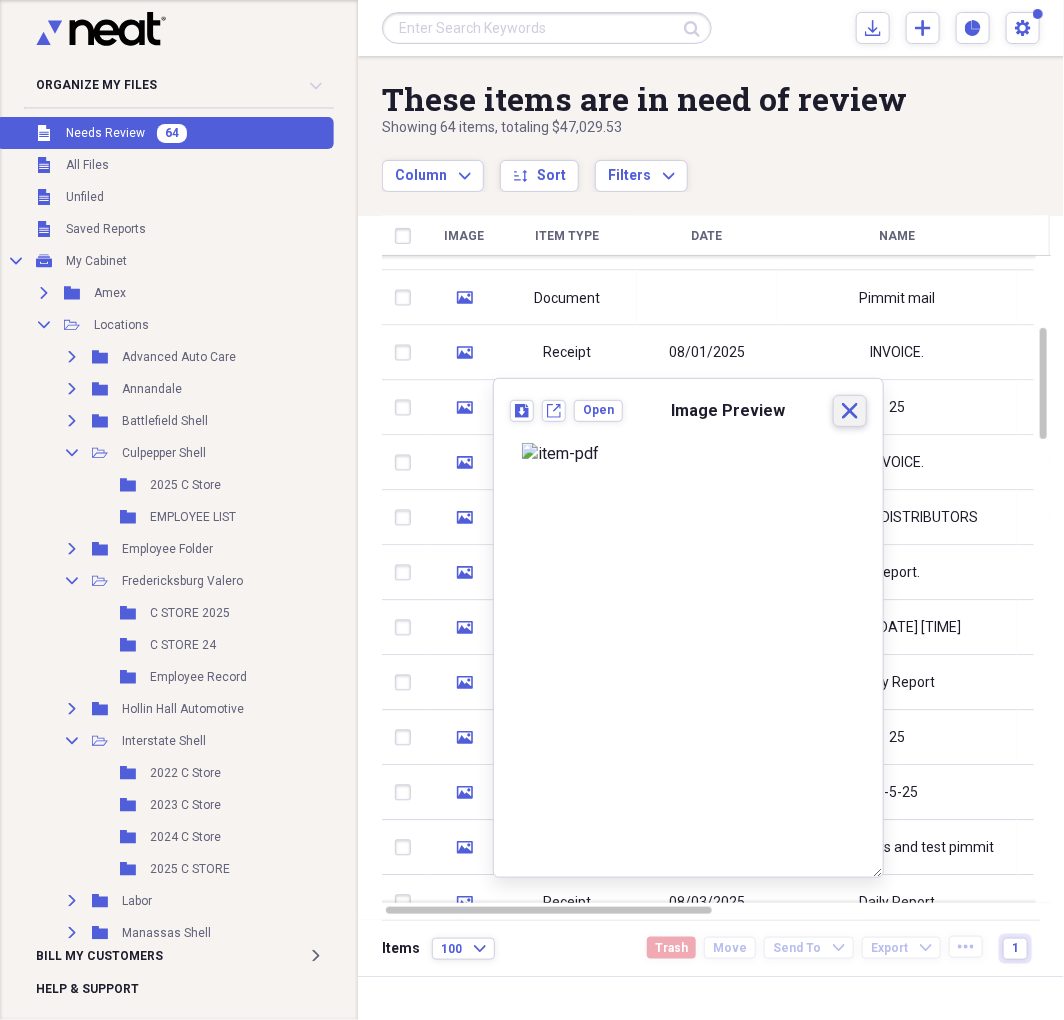 click on "Close" 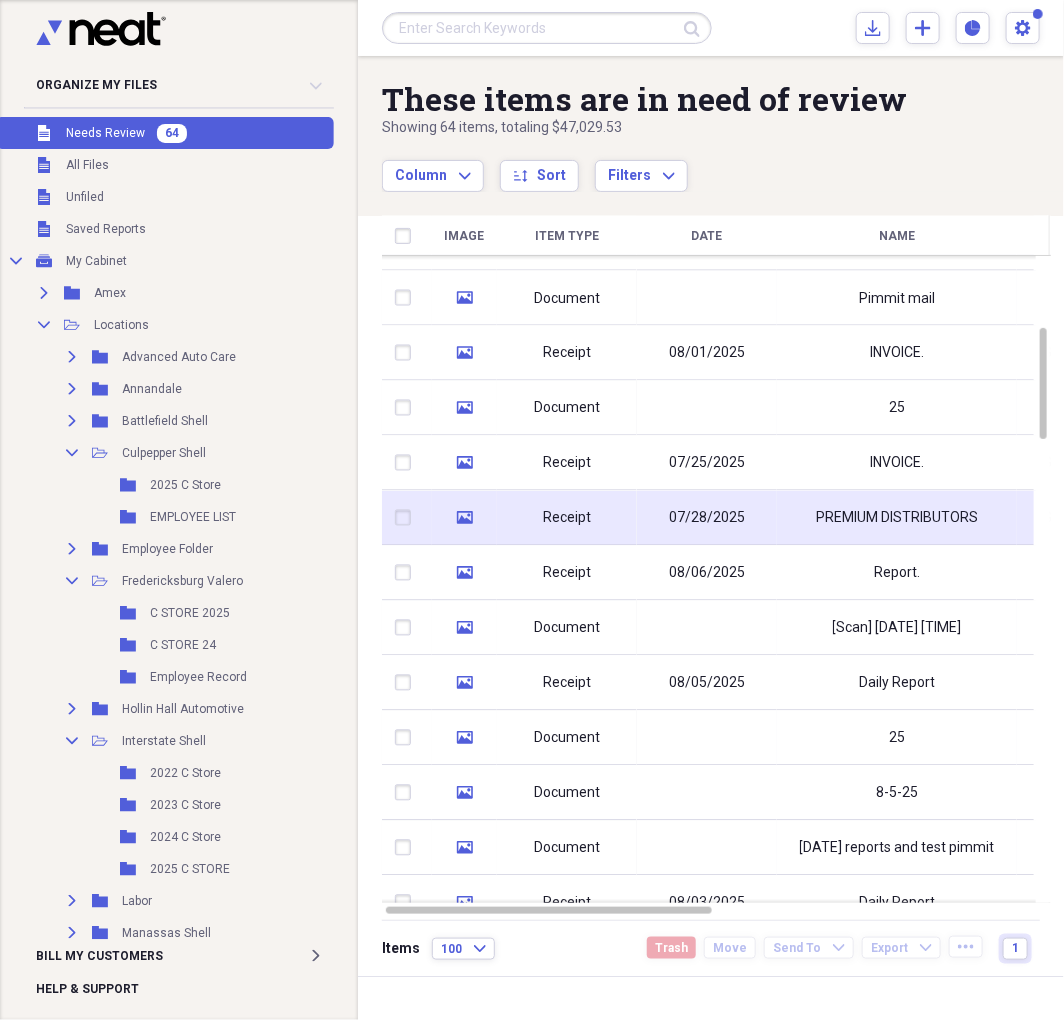 click on "media" 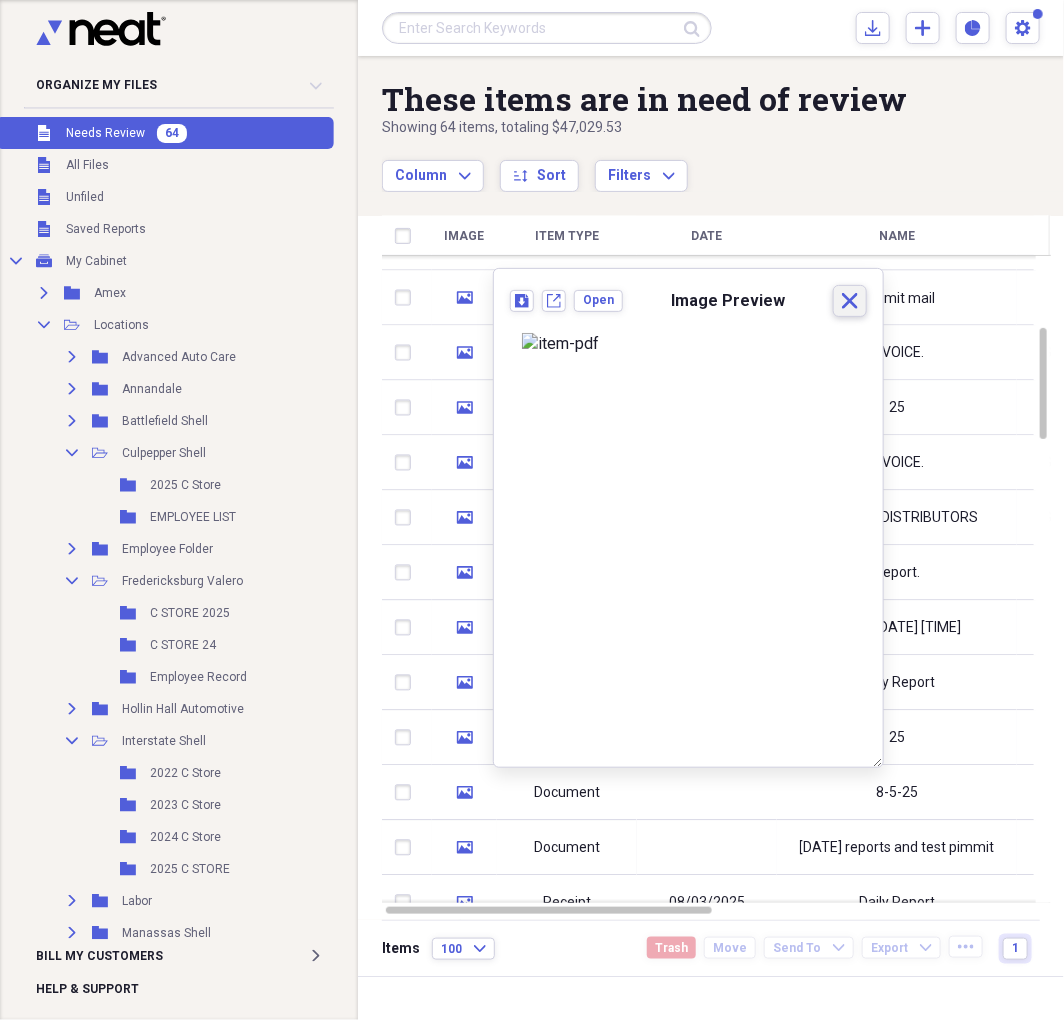 click 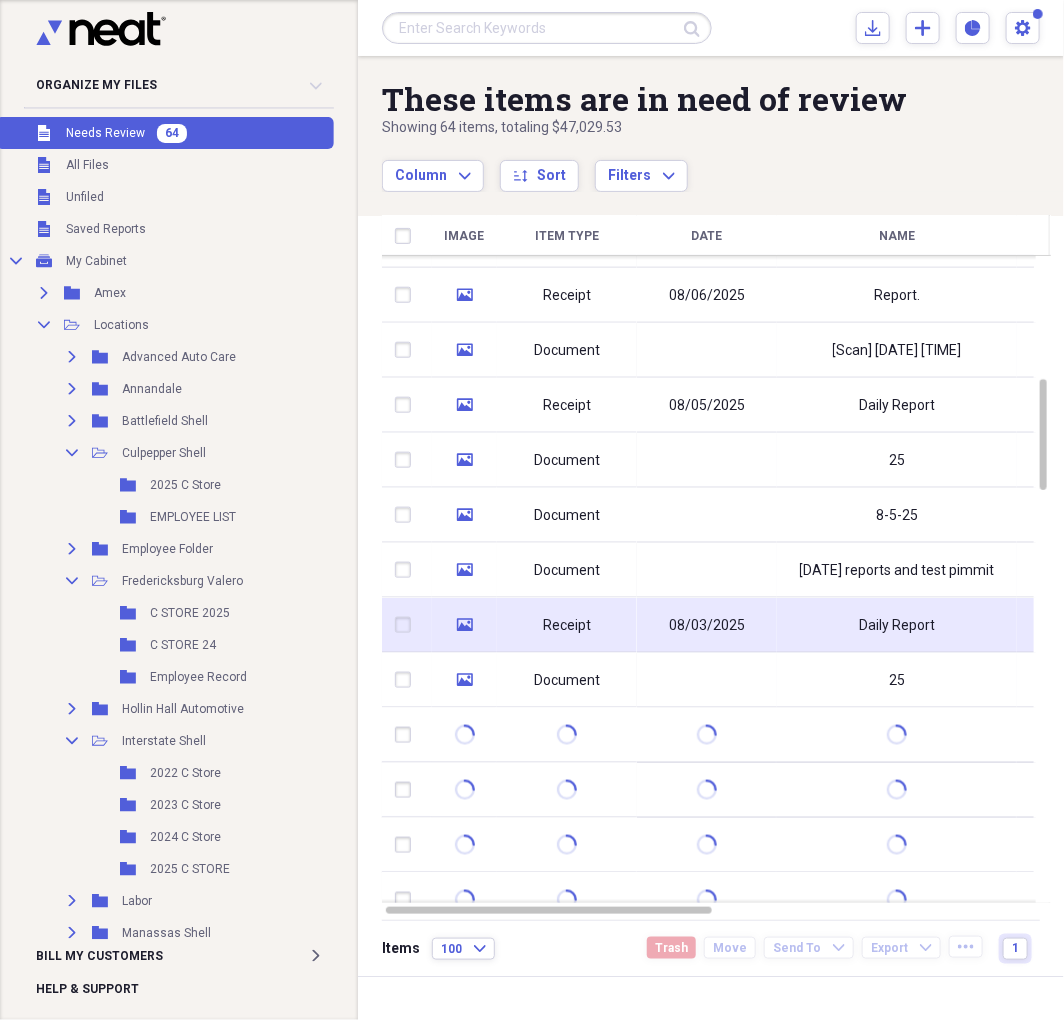 click 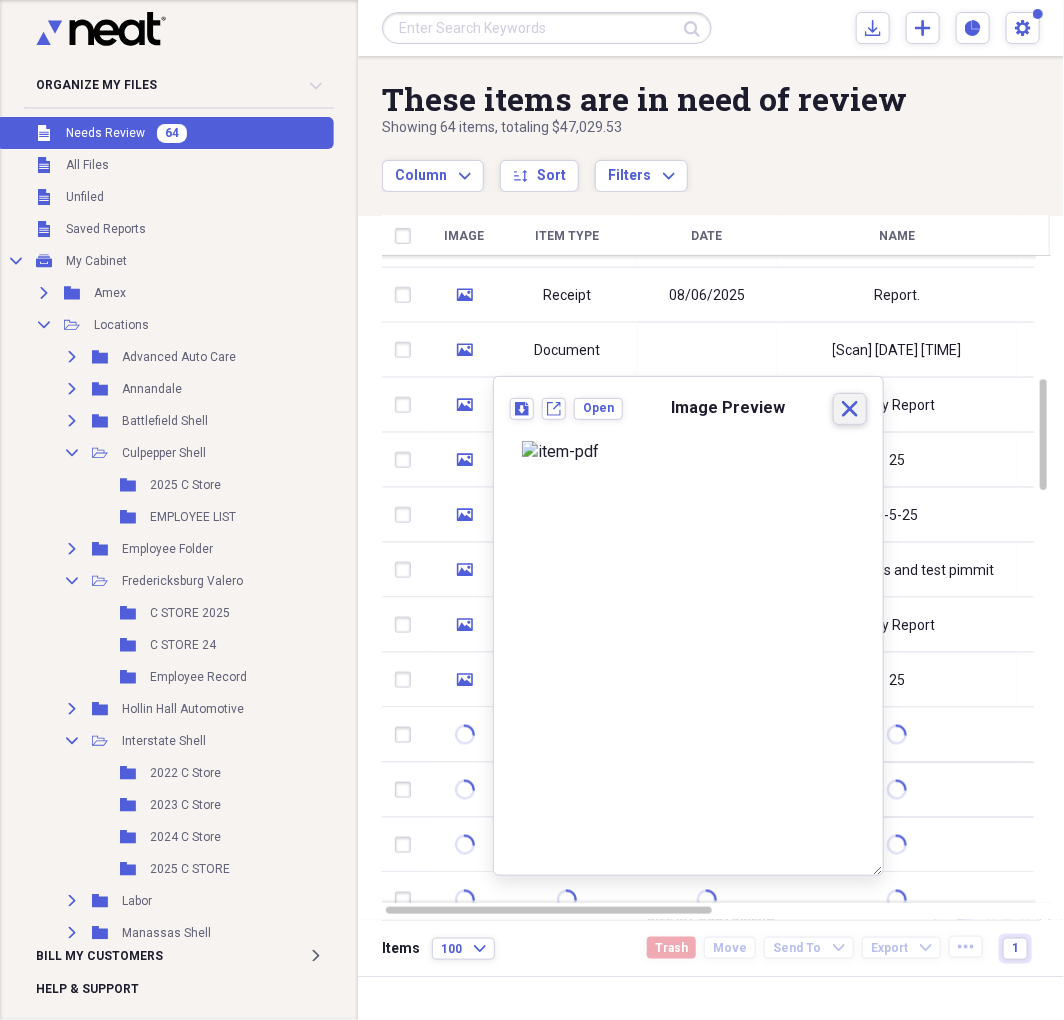 click 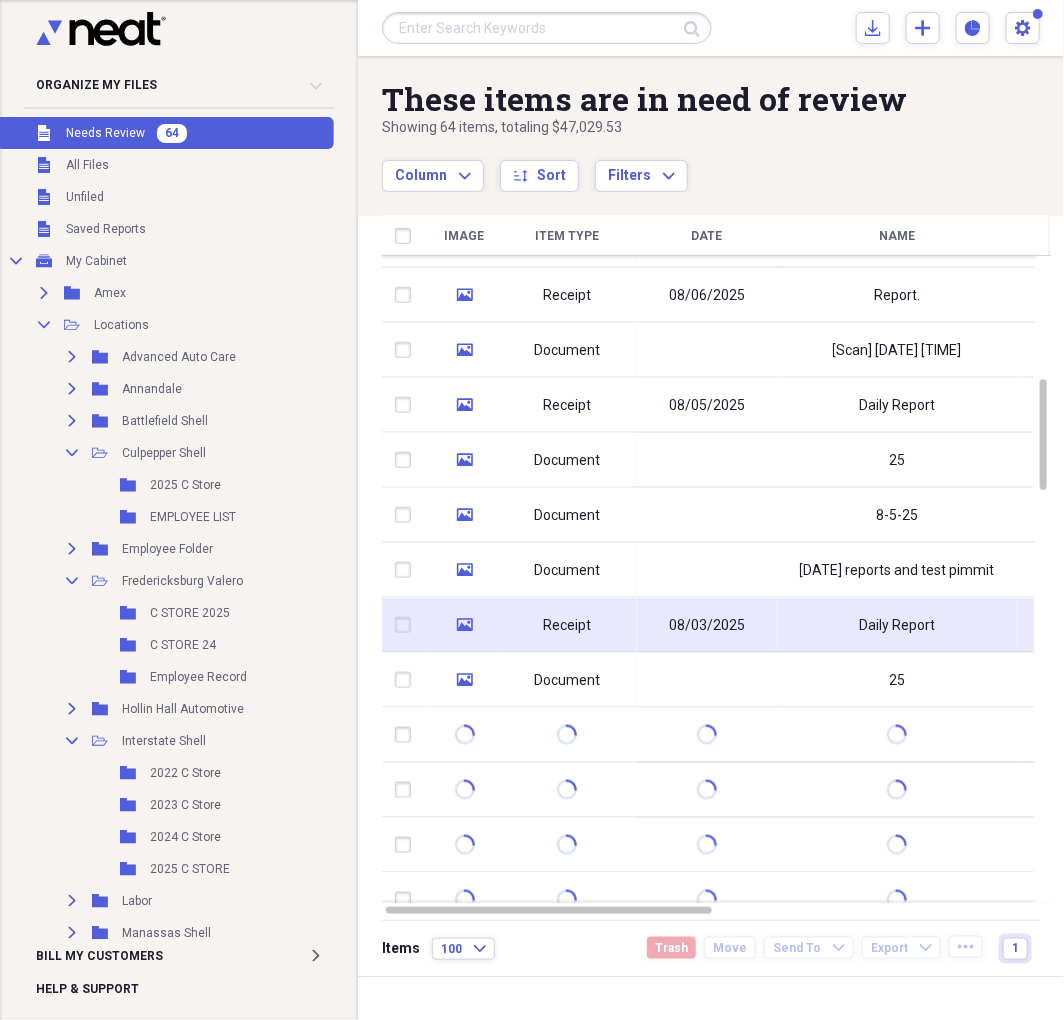 click on "08/03/2025" at bounding box center (707, 625) 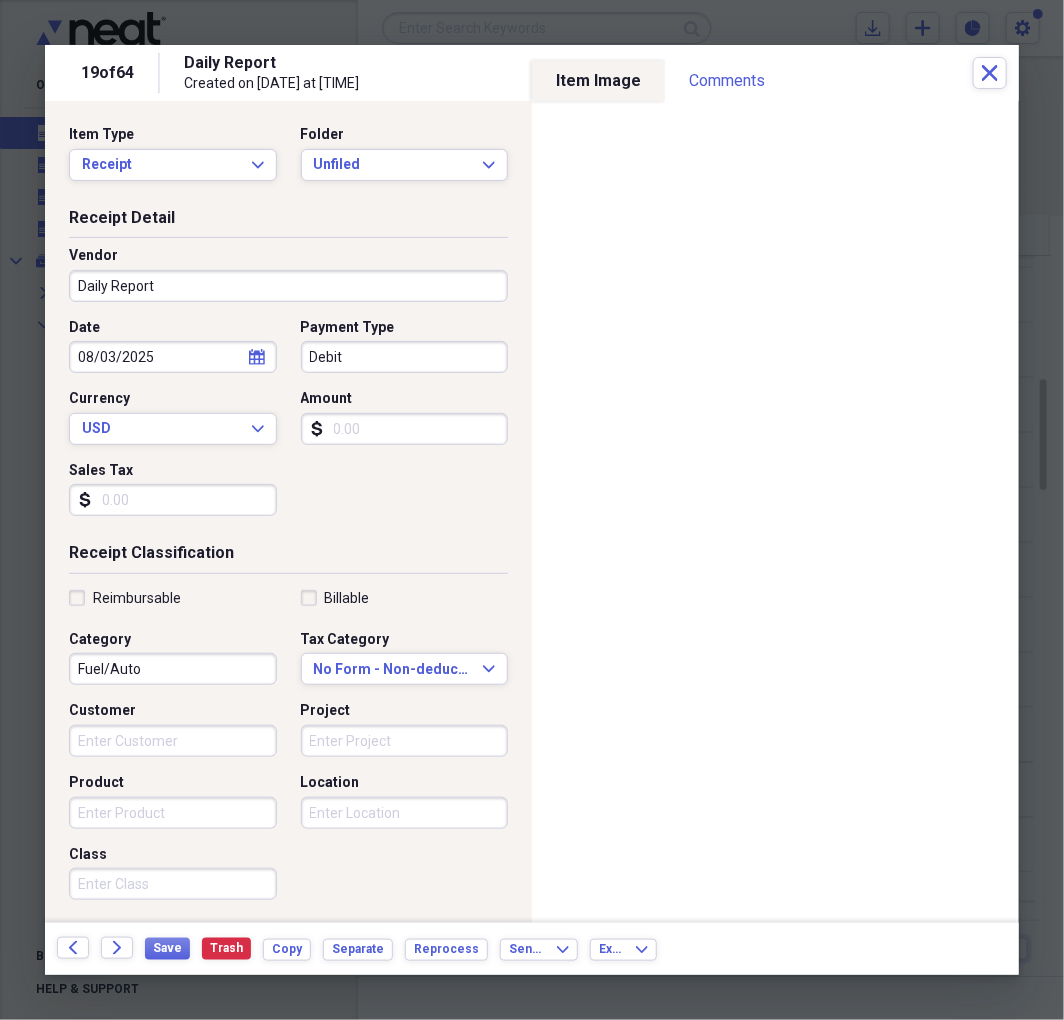 select on "7" 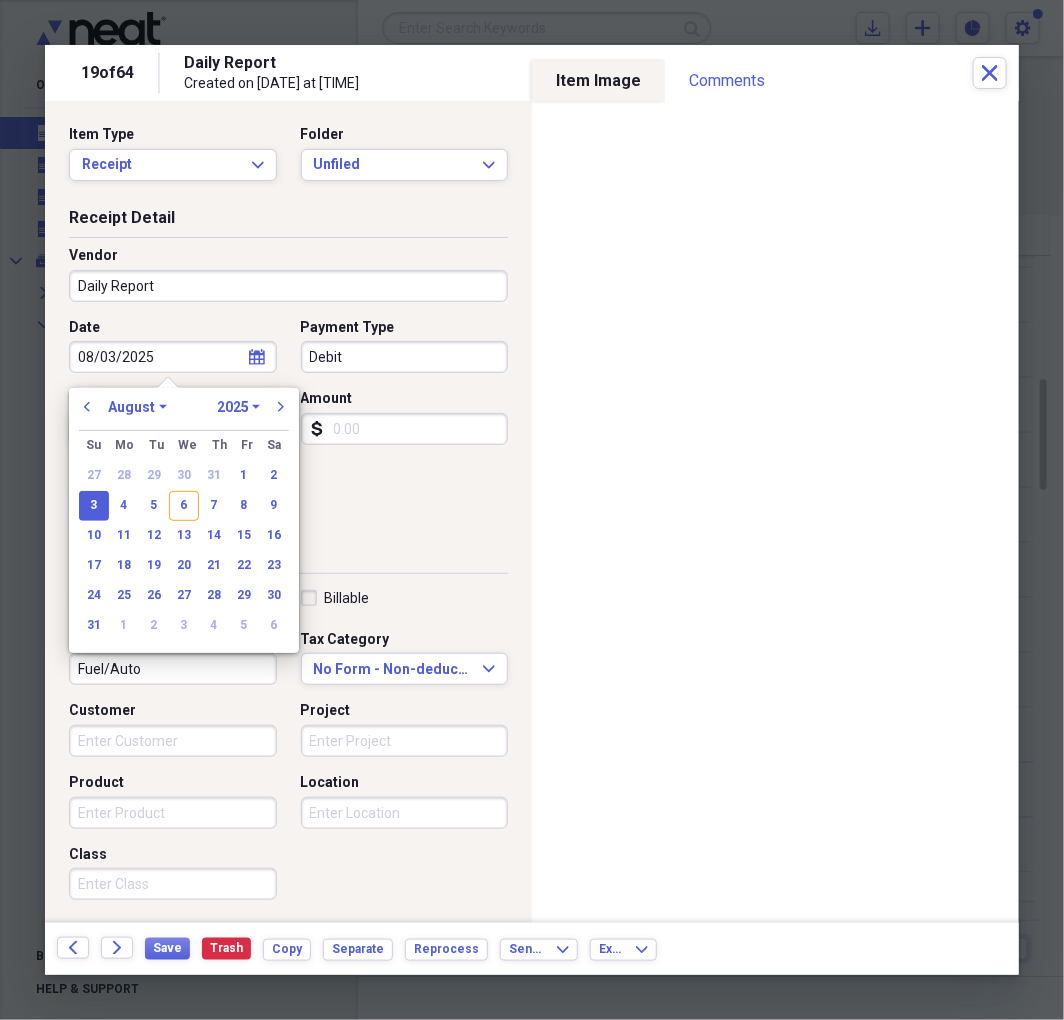 drag, startPoint x: 60, startPoint y: 360, endPoint x: -2, endPoint y: 354, distance: 62.289646 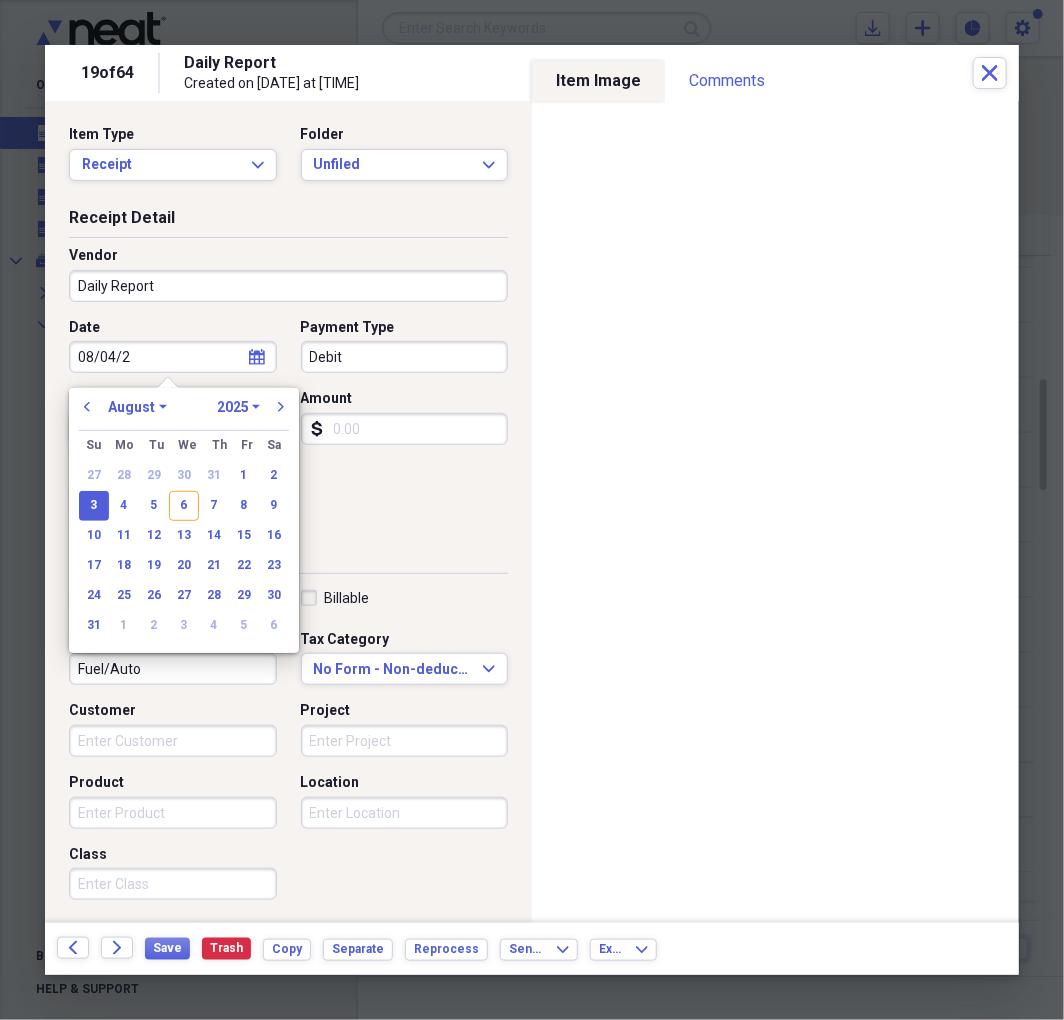 type on "08/04/20" 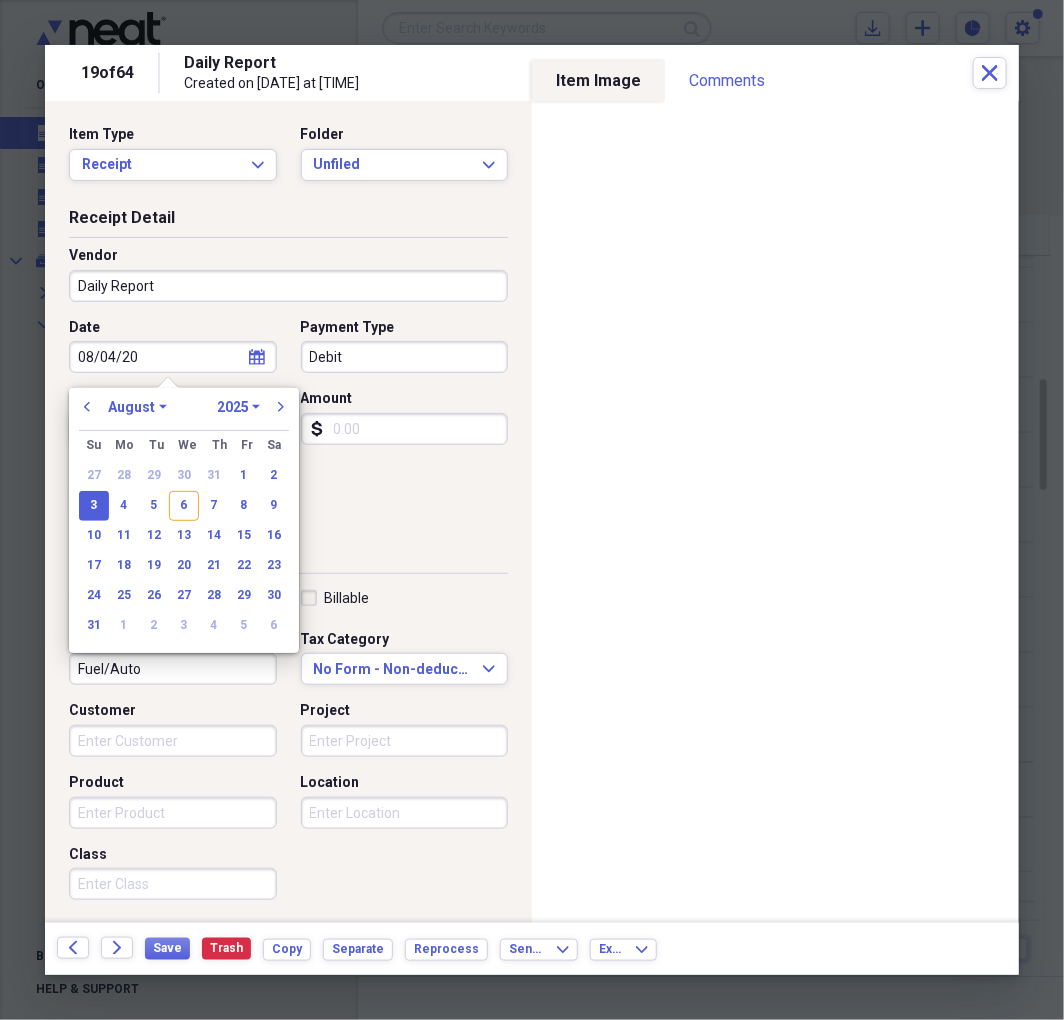 select on "2020" 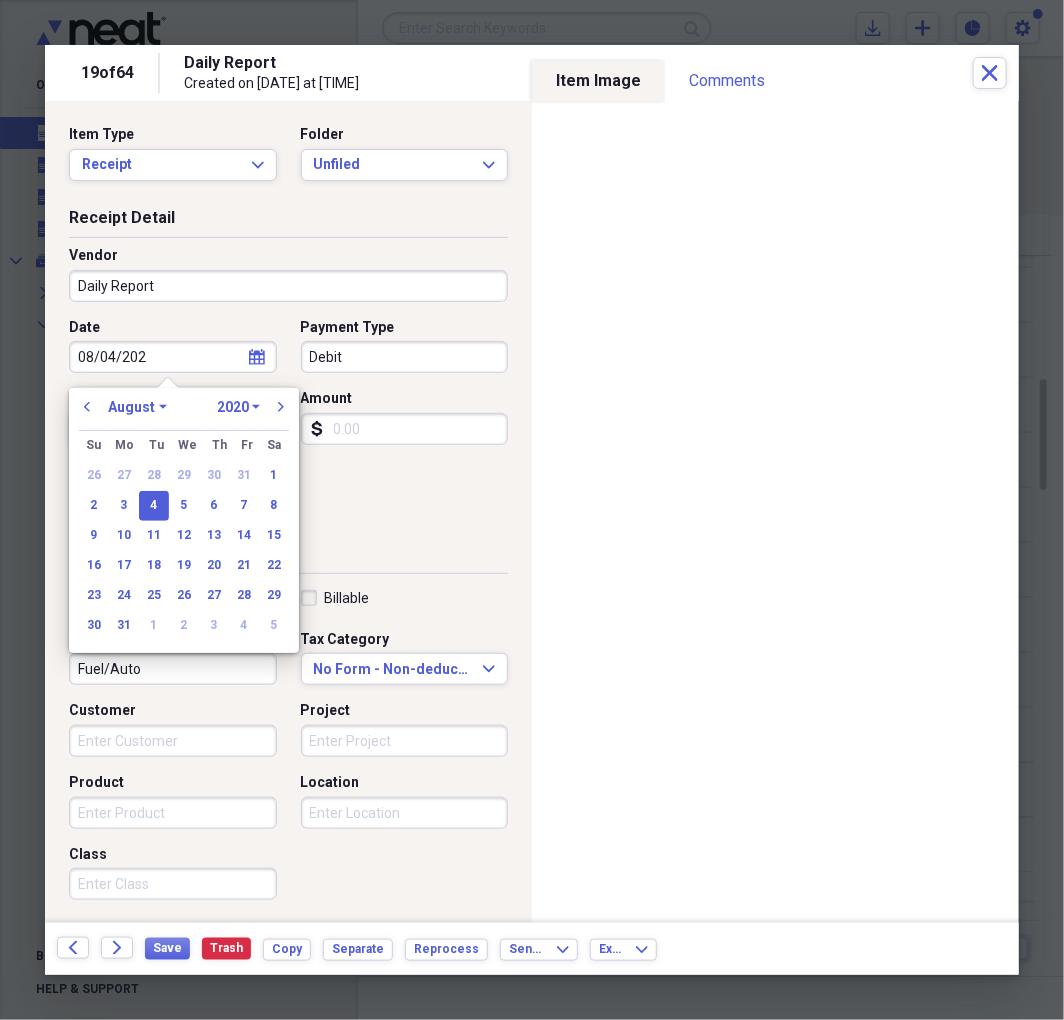 type on "08/04/2025" 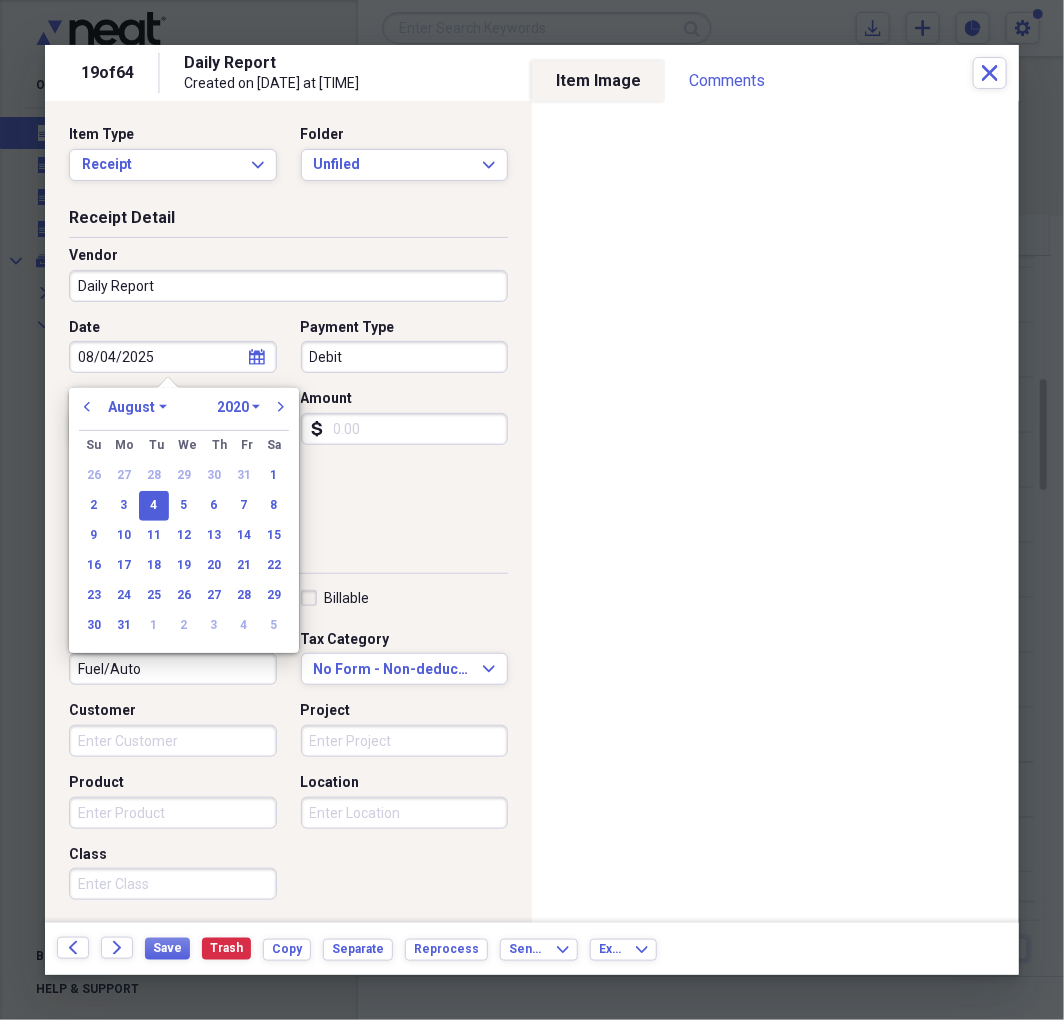 select on "2025" 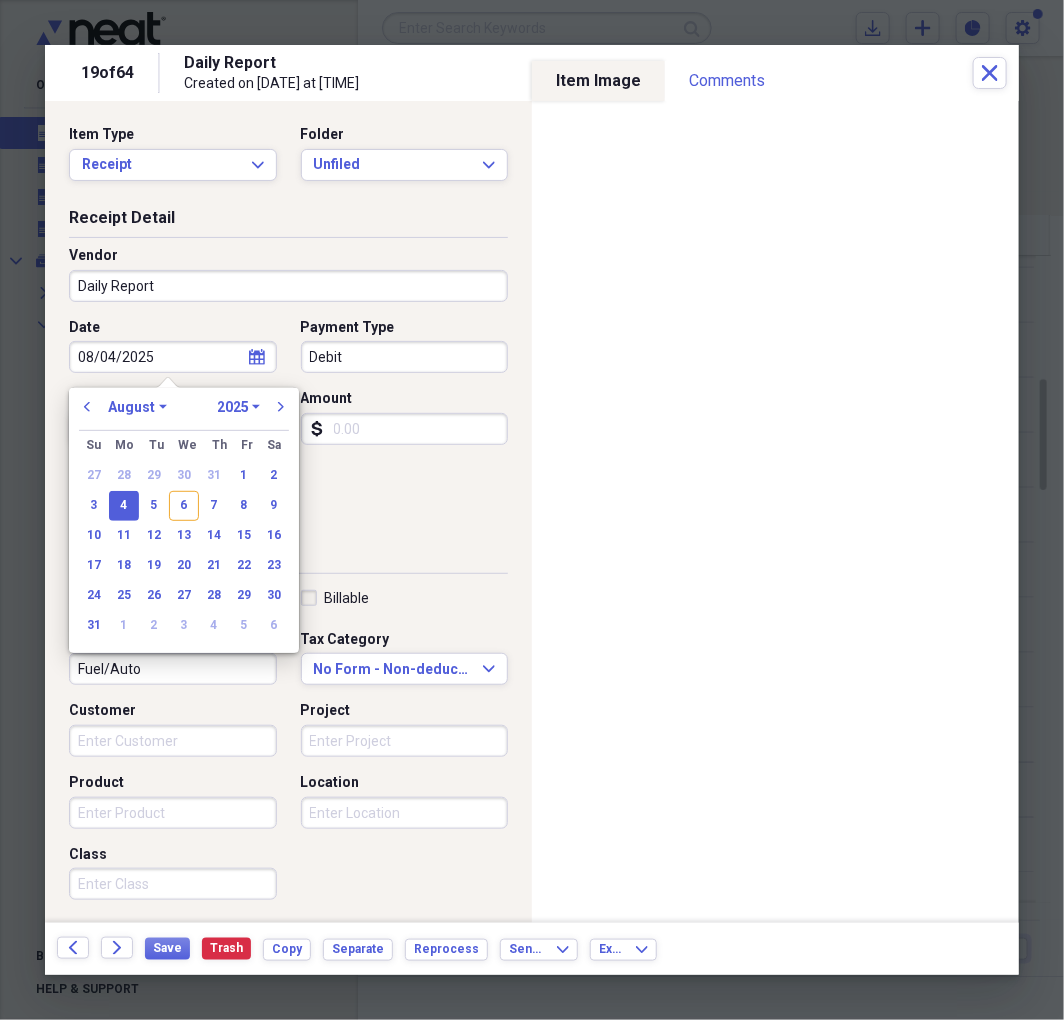 type on "08/04/2025" 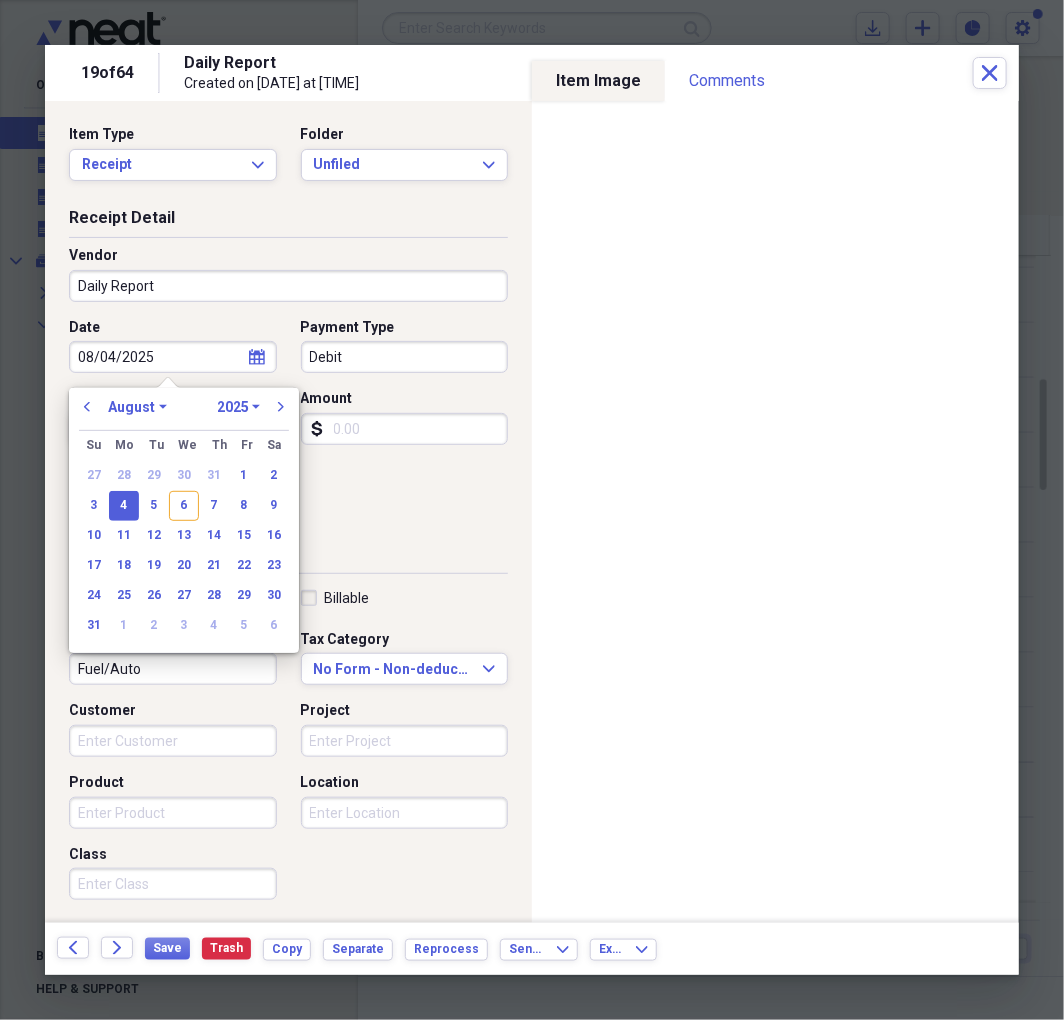 click on "4" at bounding box center [124, 506] 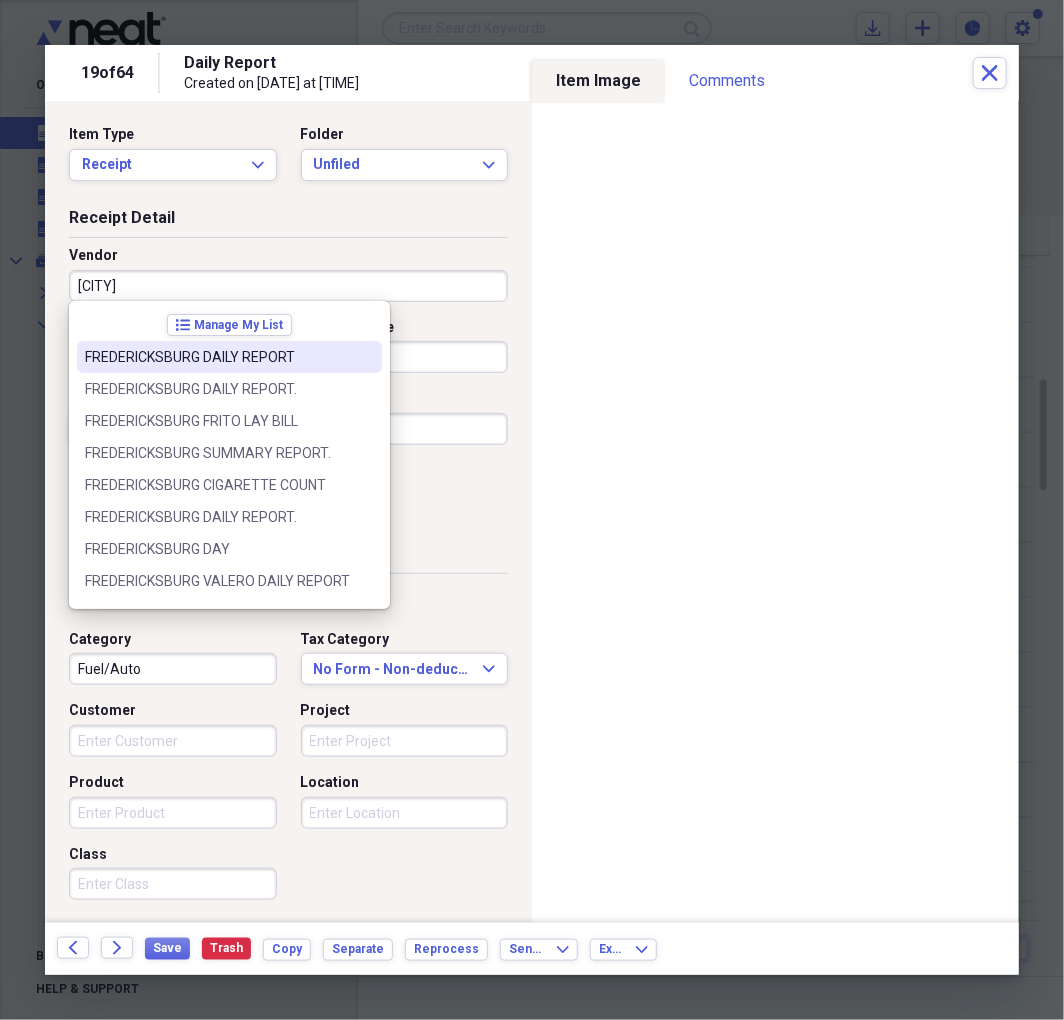 type on "FREDERICKSBURG DAILY REPORT" 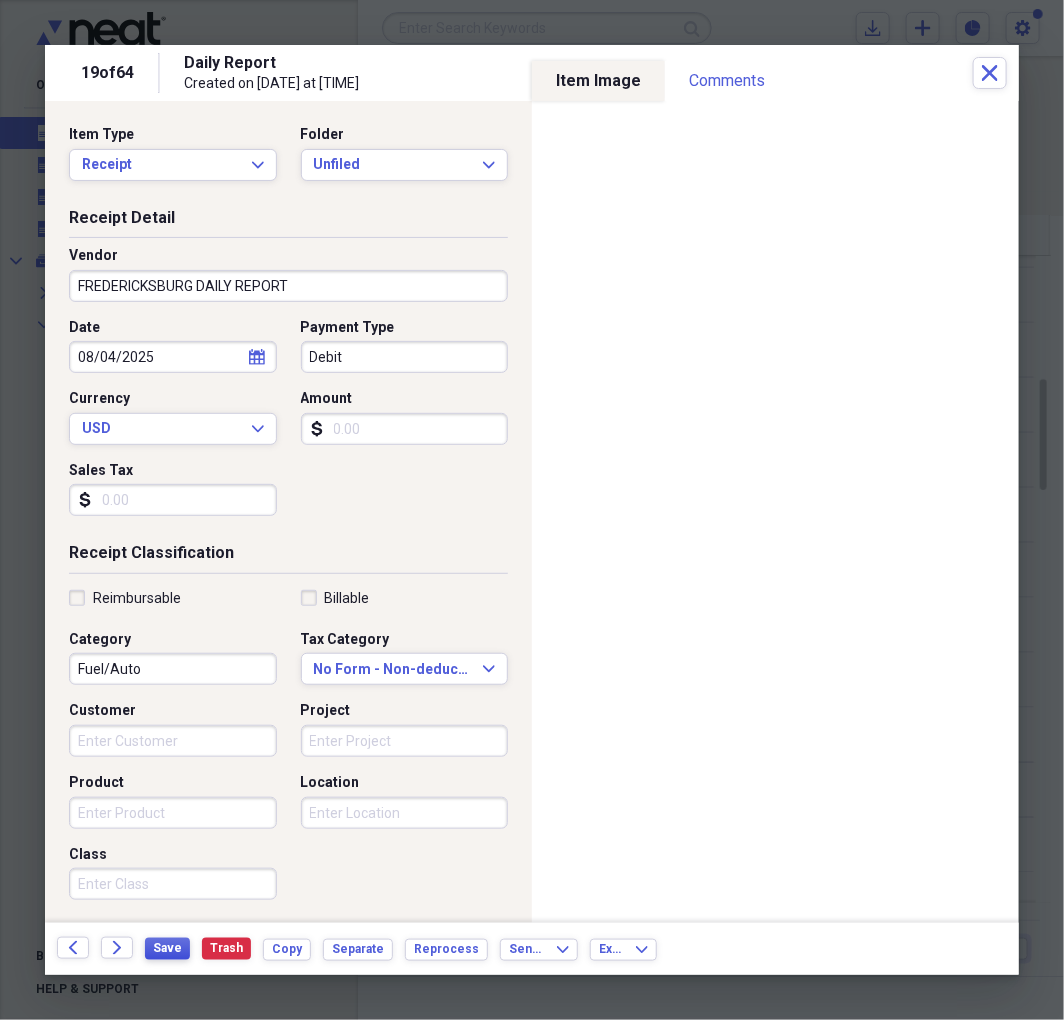 click on "Save" at bounding box center (167, 948) 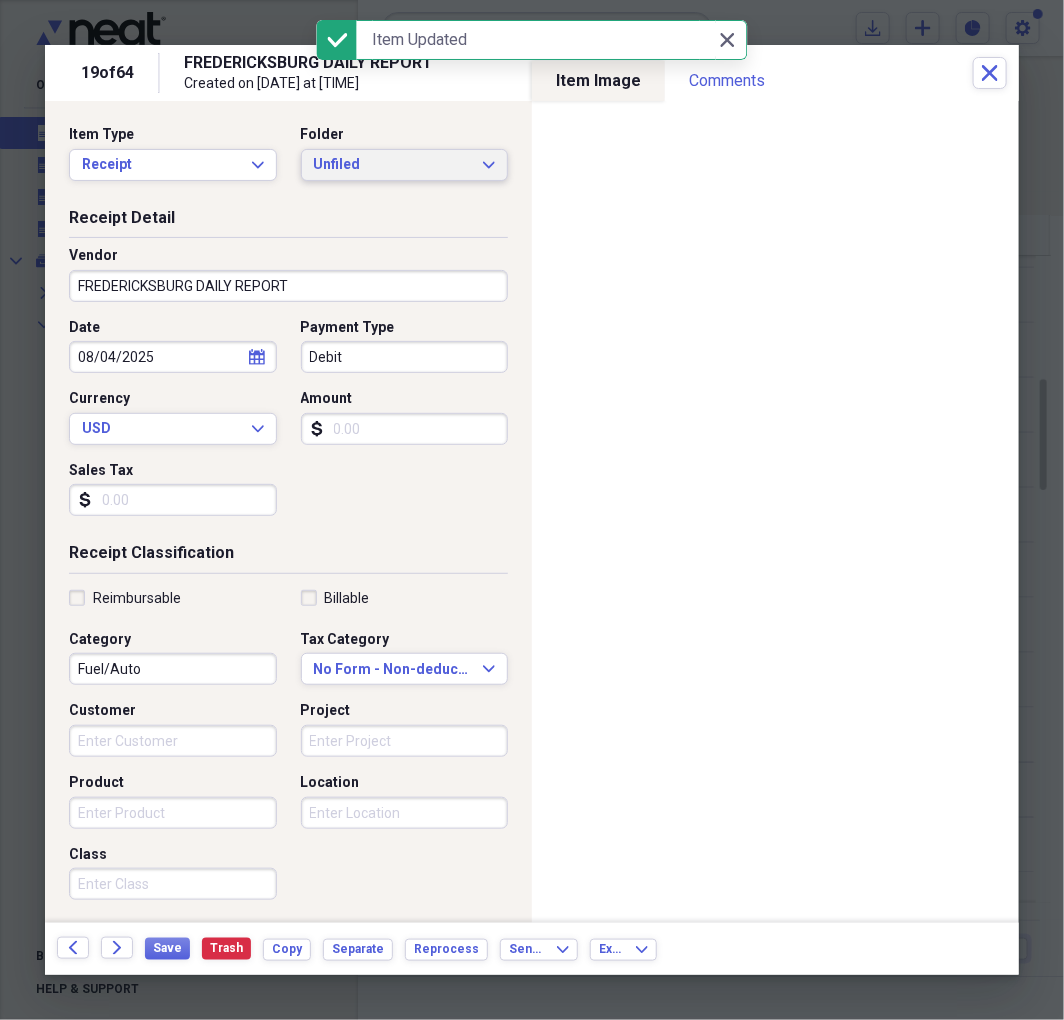 drag, startPoint x: 455, startPoint y: 135, endPoint x: 455, endPoint y: 147, distance: 12 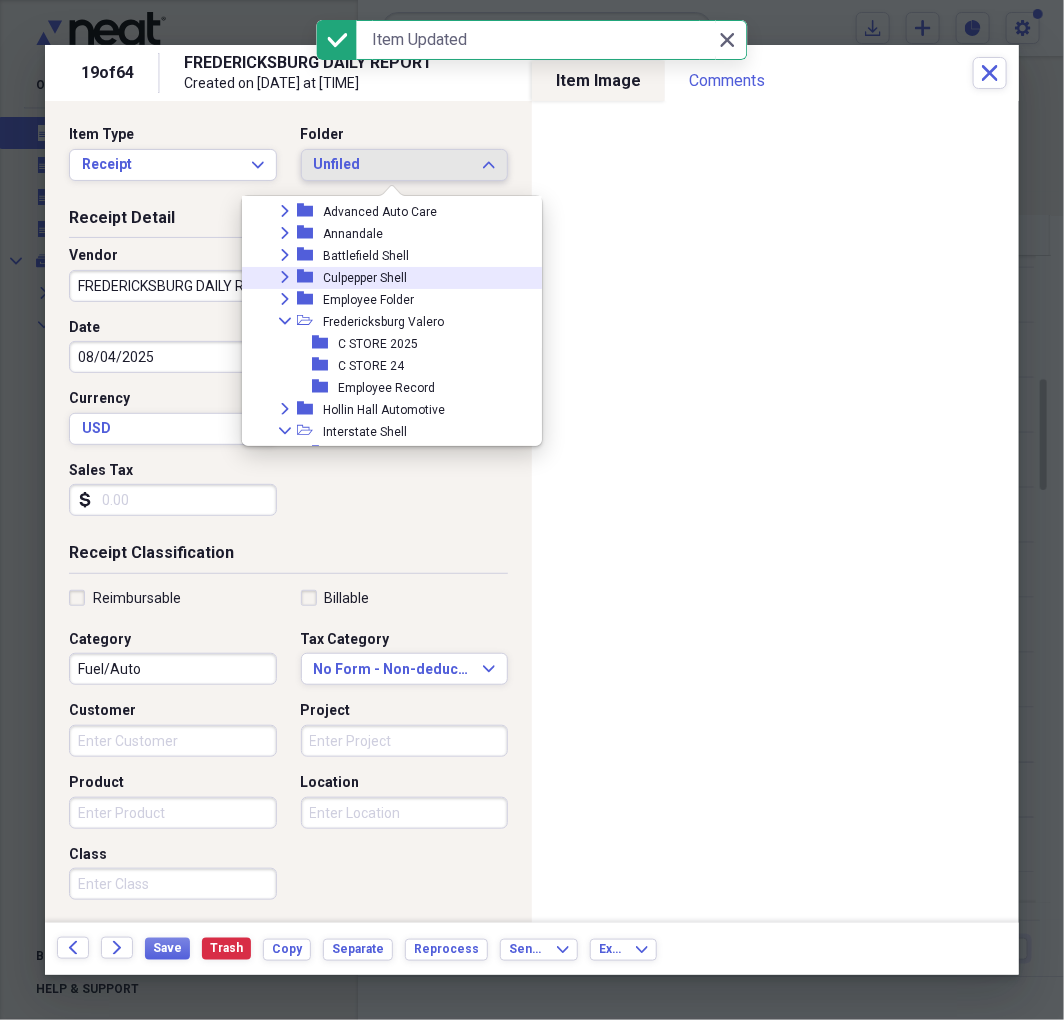 scroll, scrollTop: 185, scrollLeft: 0, axis: vertical 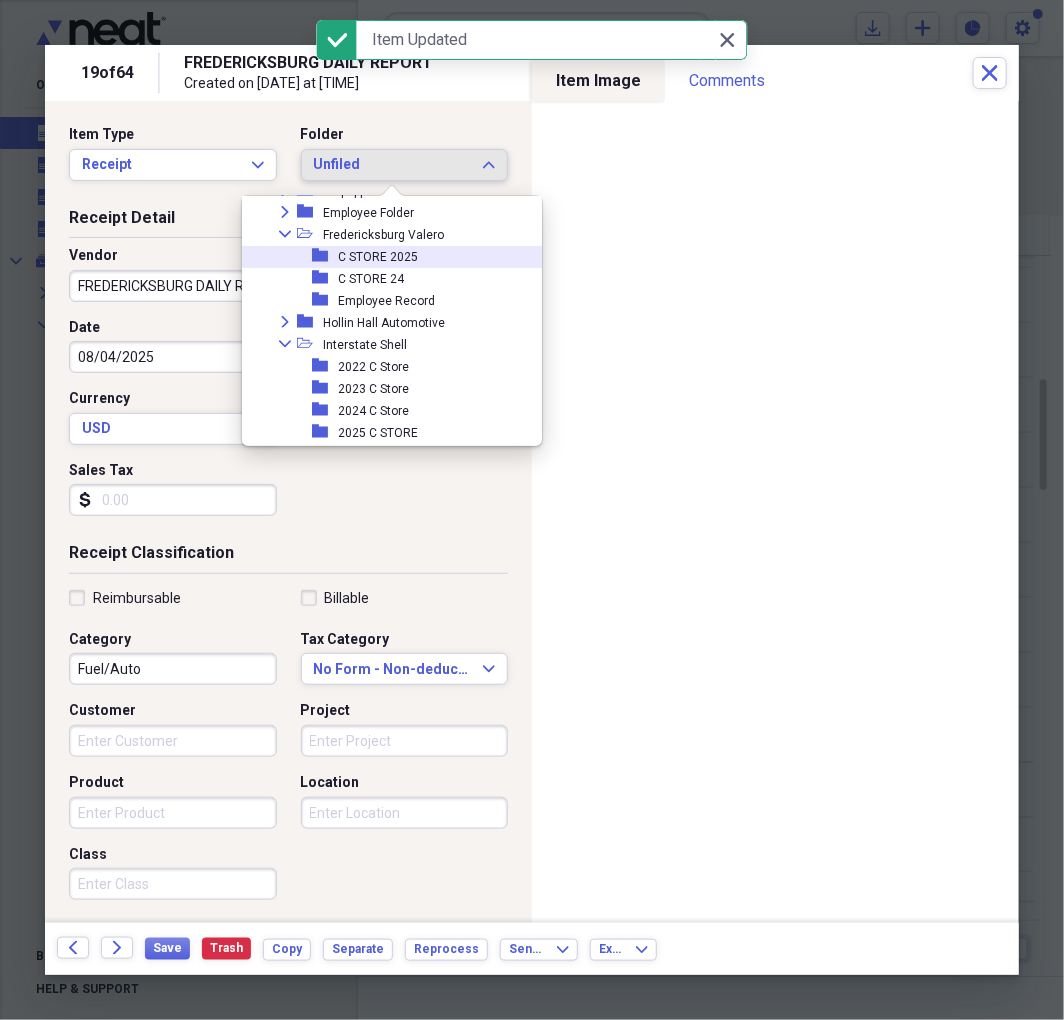 click on "C STORE 2025" at bounding box center [378, 257] 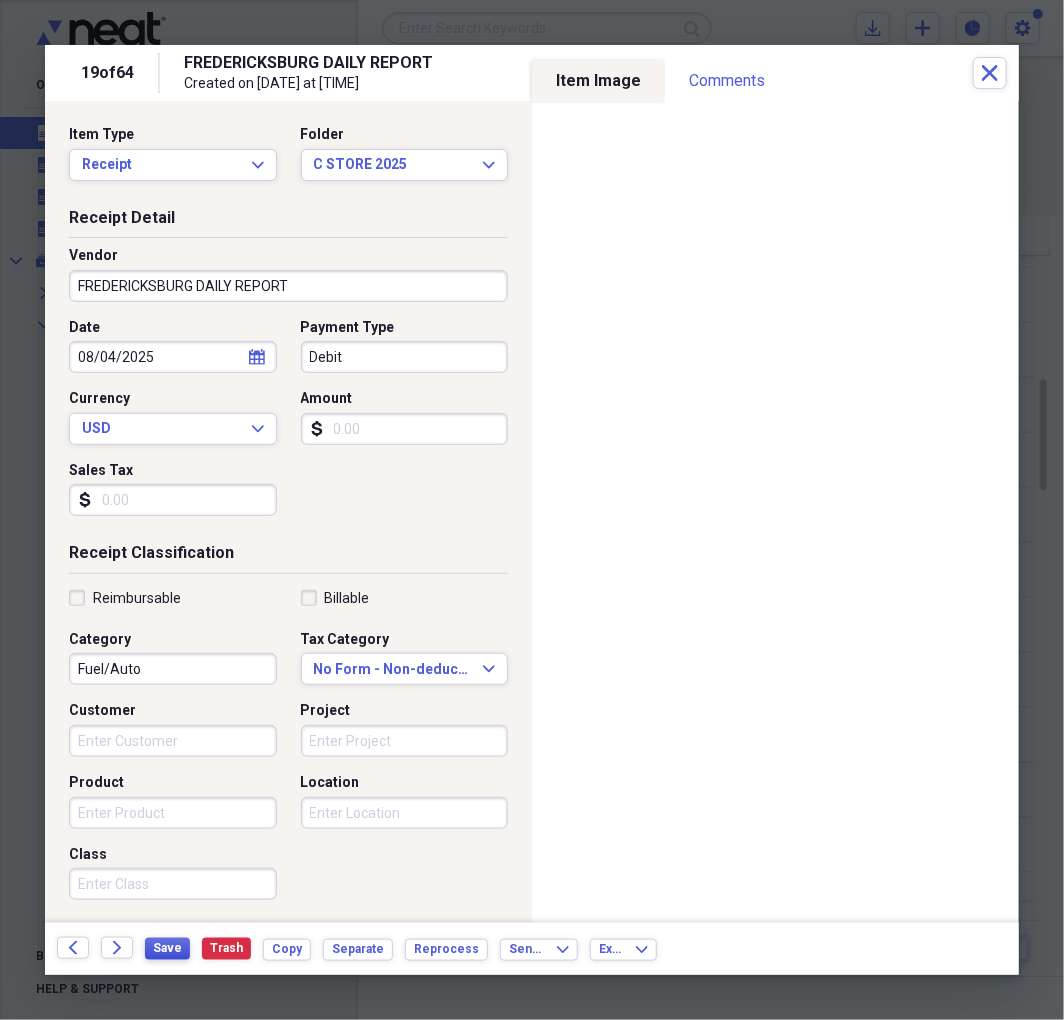 click on "Save" at bounding box center [167, 948] 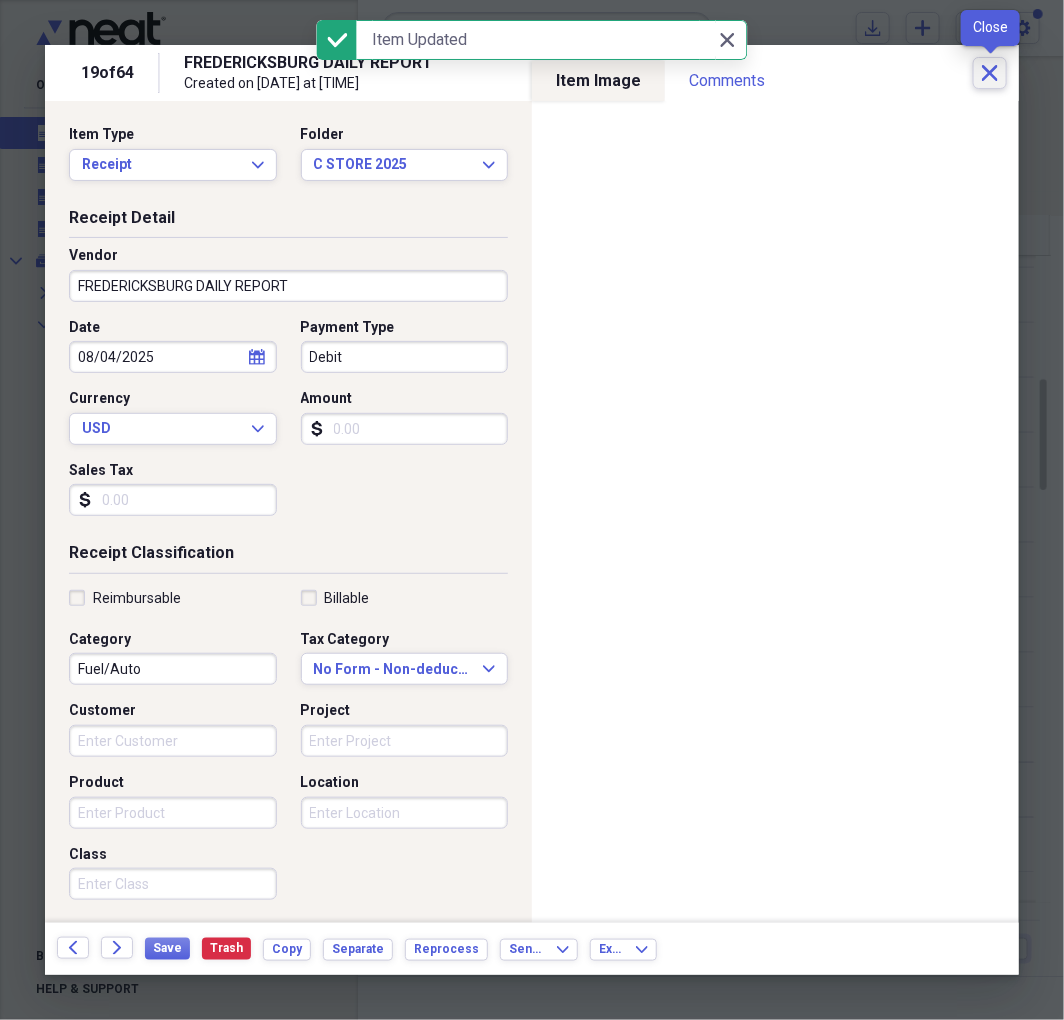 click on "Close" at bounding box center [990, 73] 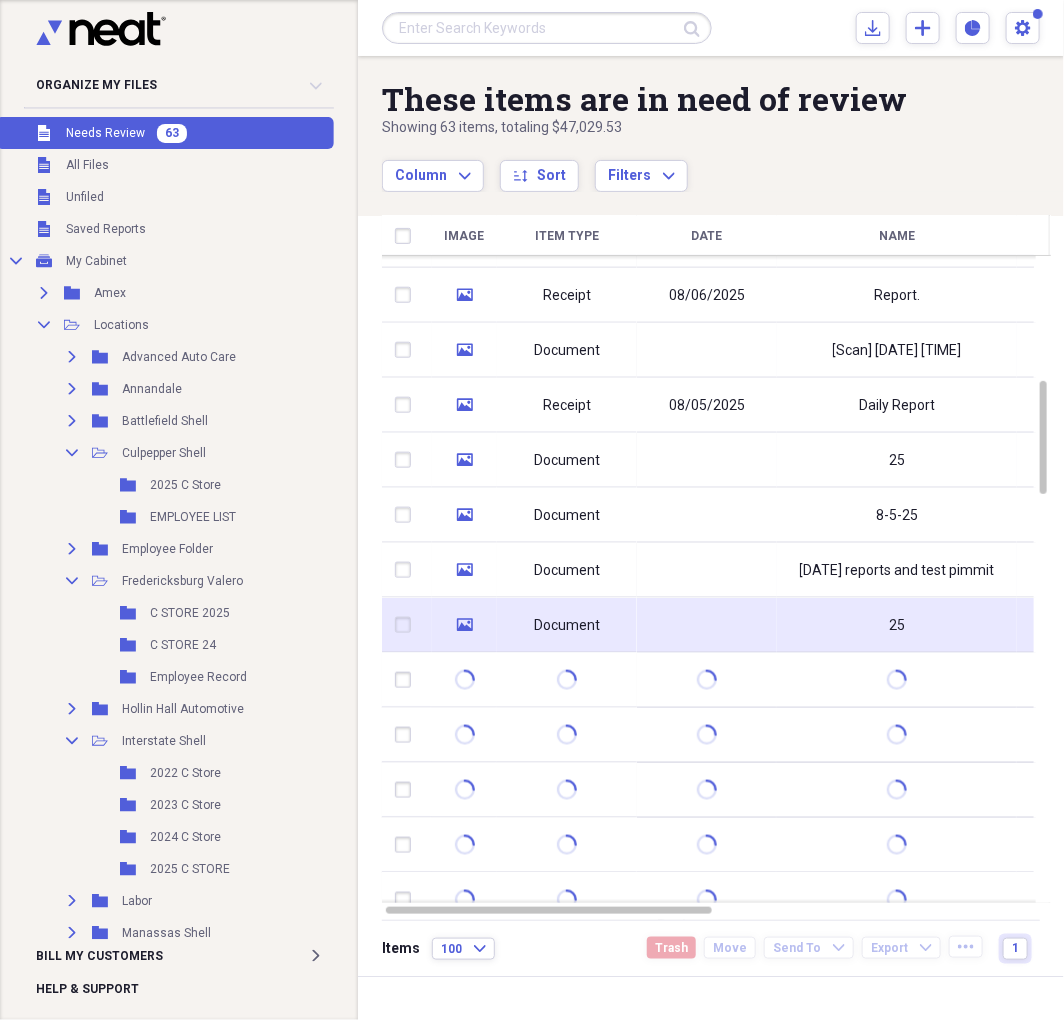 click at bounding box center (707, 625) 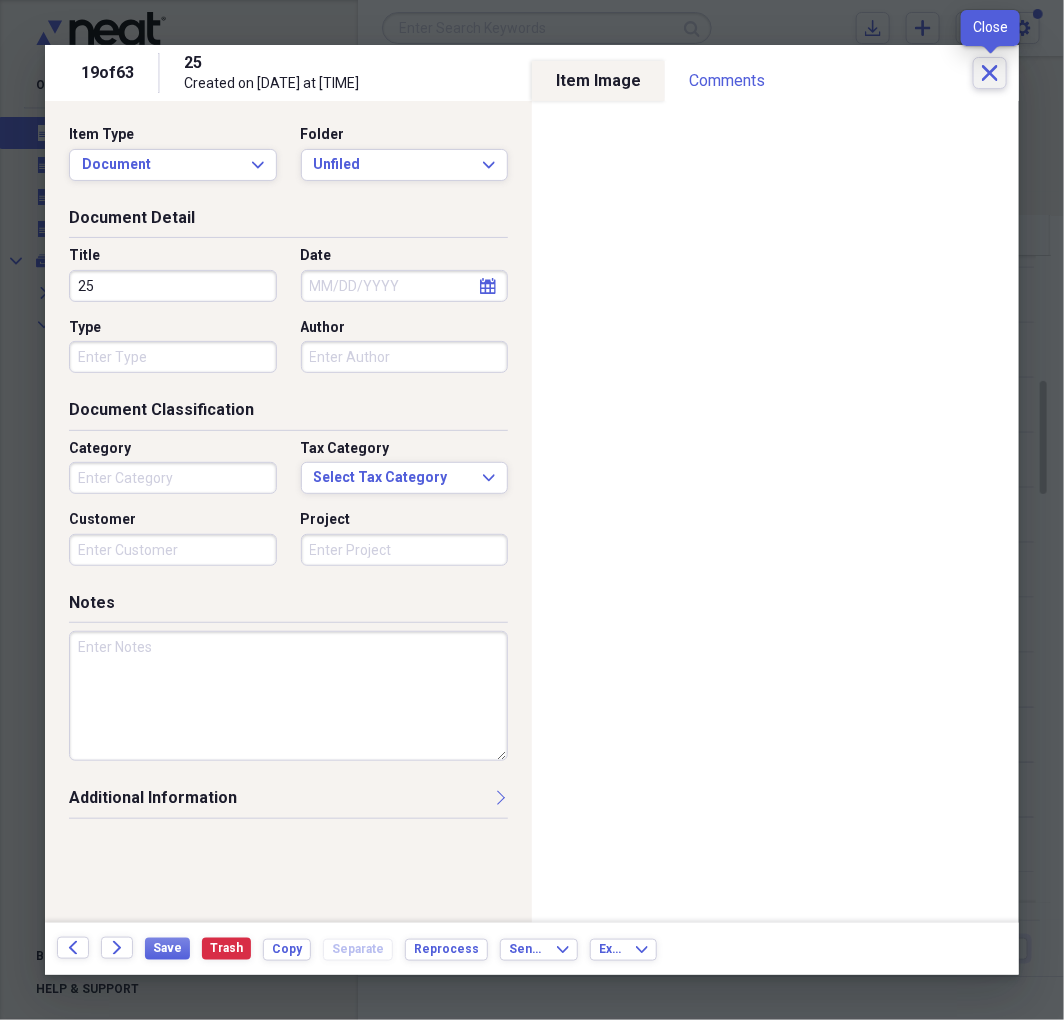 click on "Close" 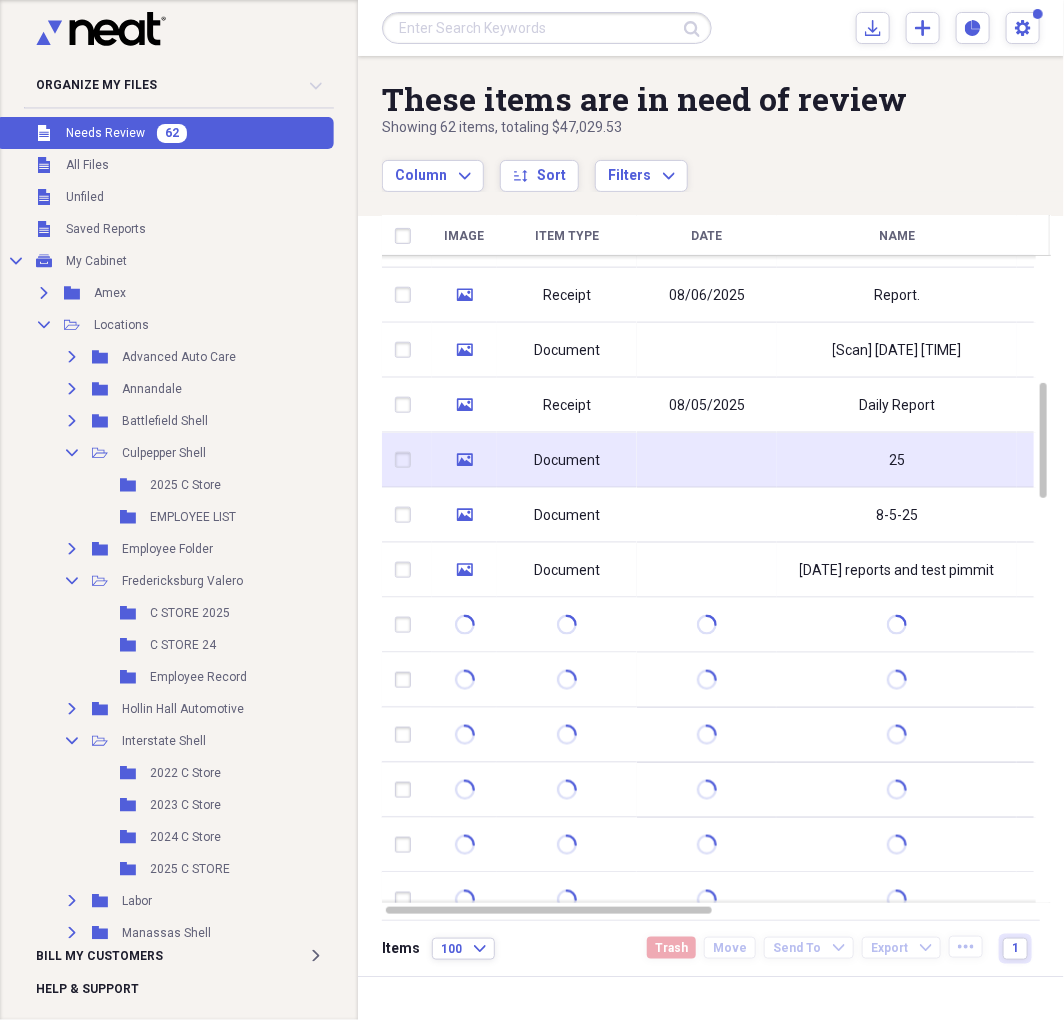 click on "media" 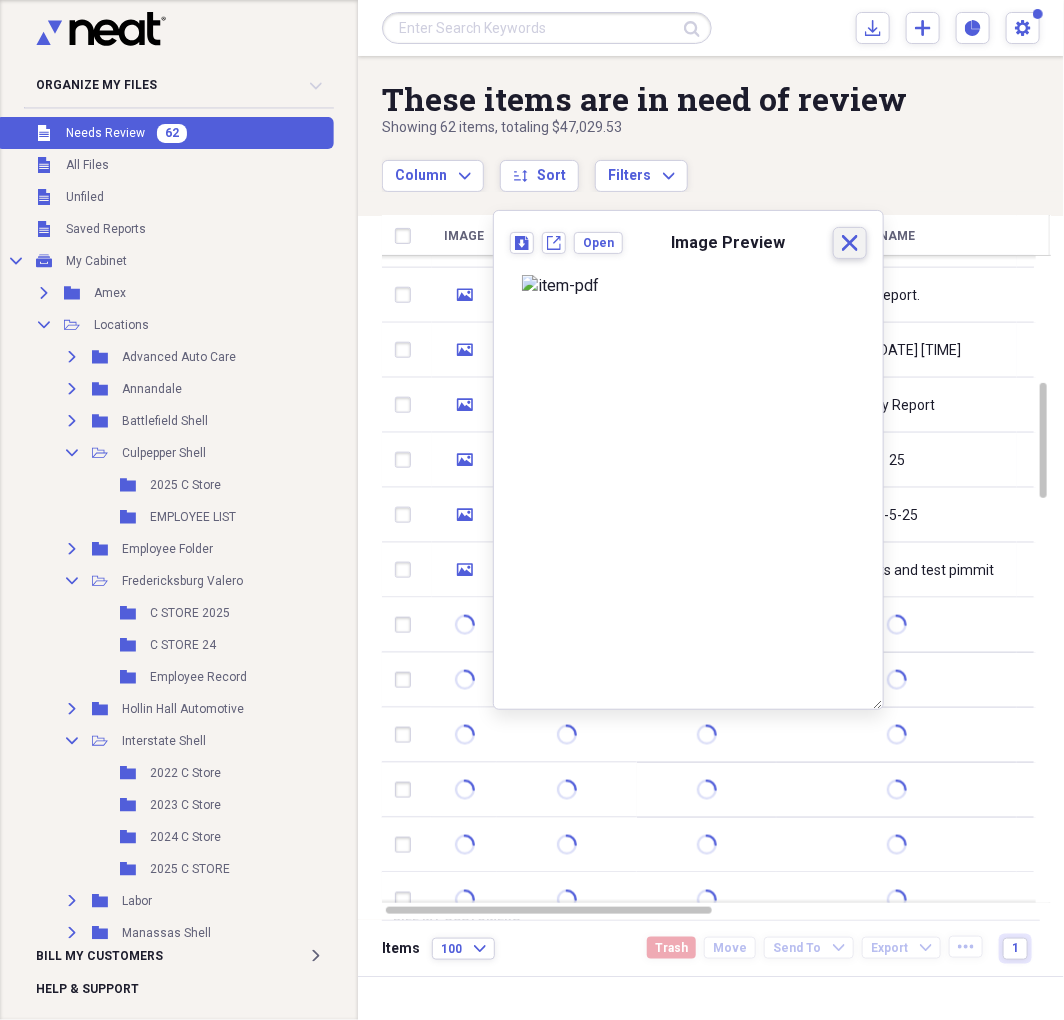 click on "Close" at bounding box center [850, 243] 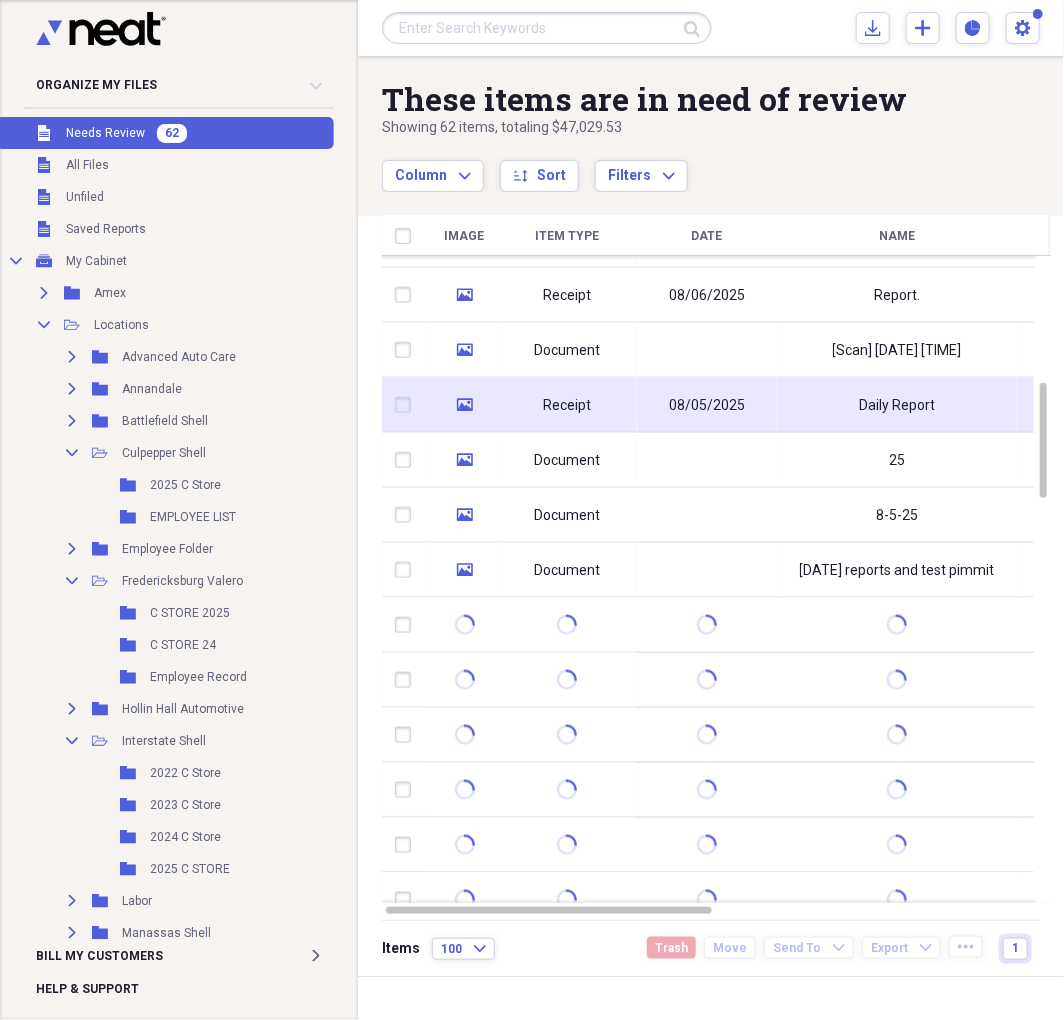click 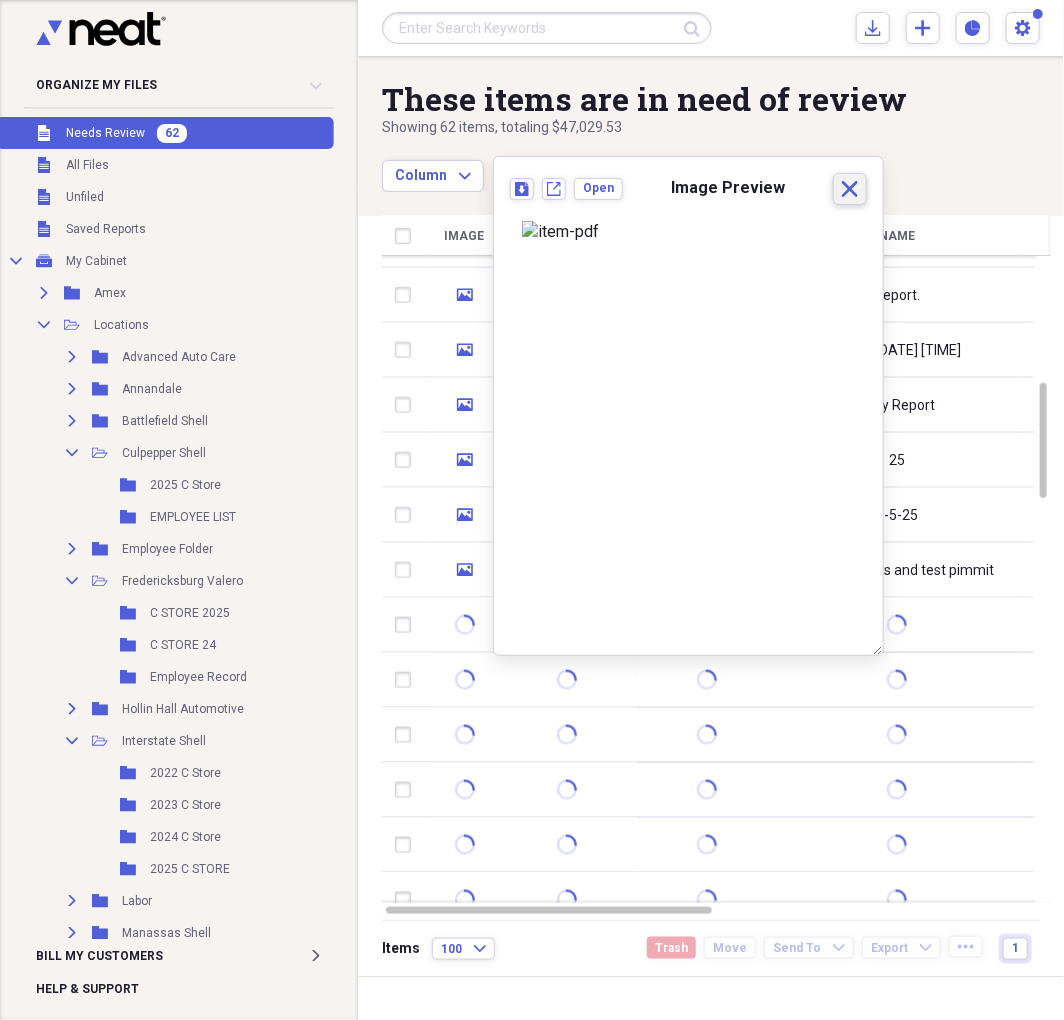 click 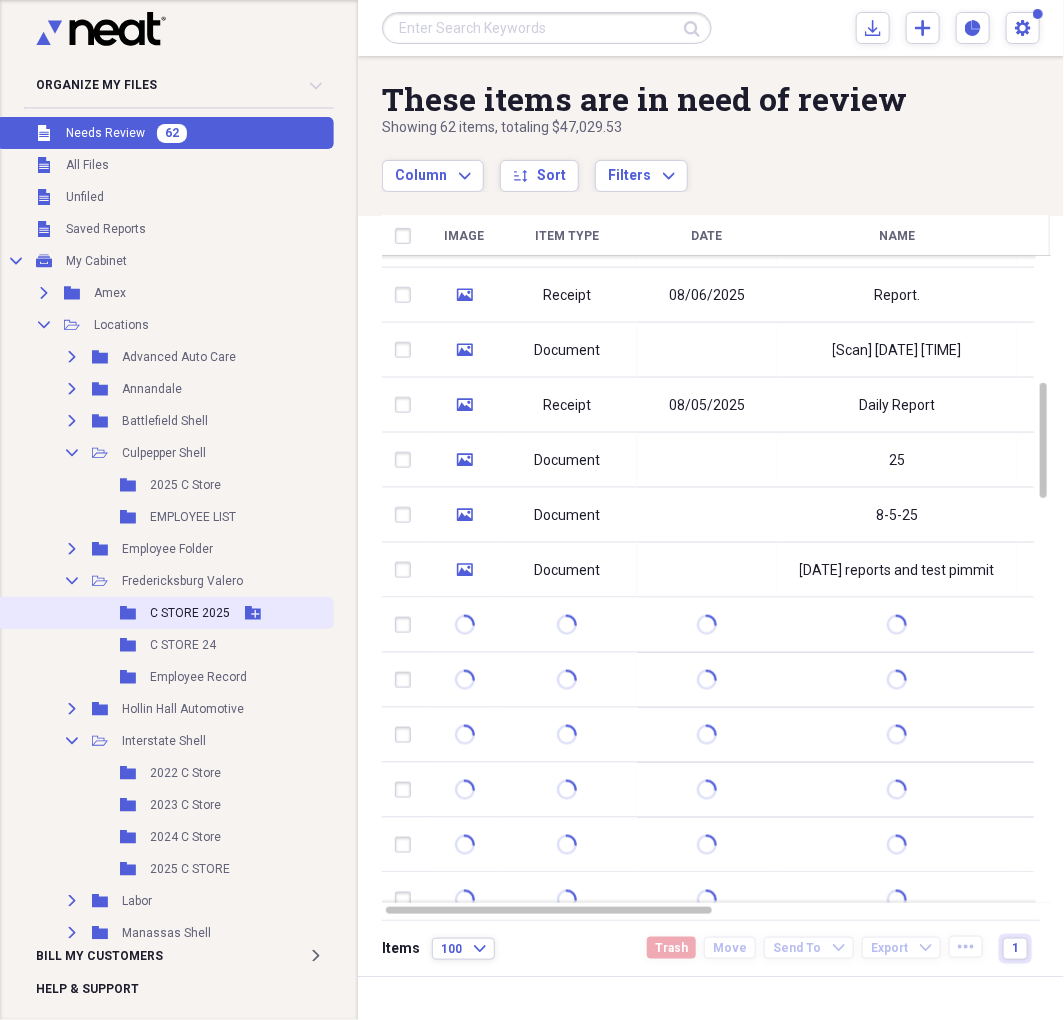 click on "C STORE 2025" at bounding box center (190, 613) 